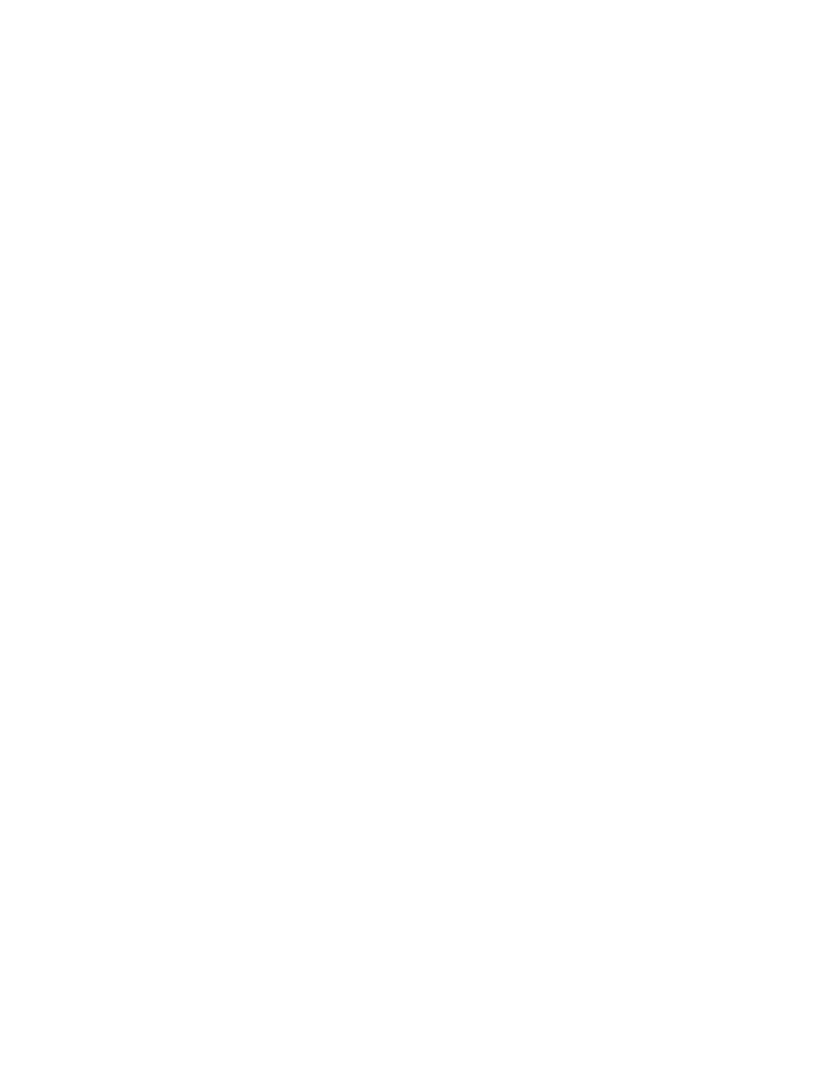 scroll, scrollTop: 0, scrollLeft: 0, axis: both 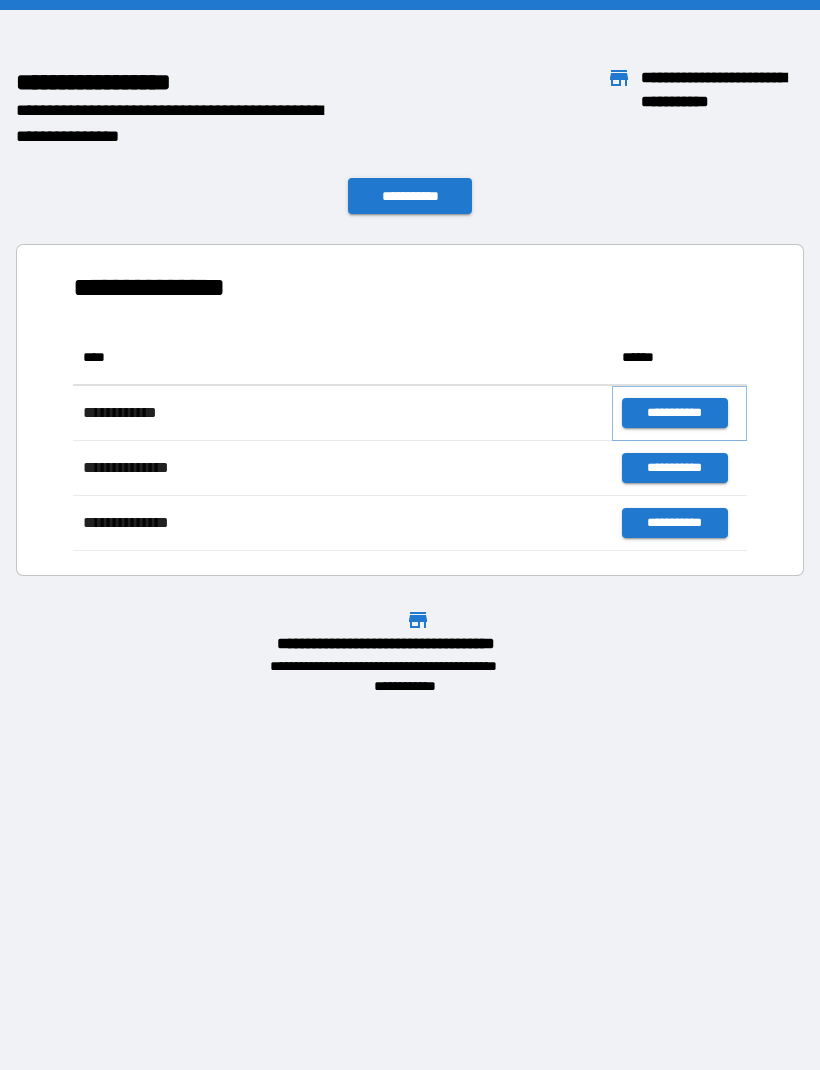click on "**********" at bounding box center [674, 413] 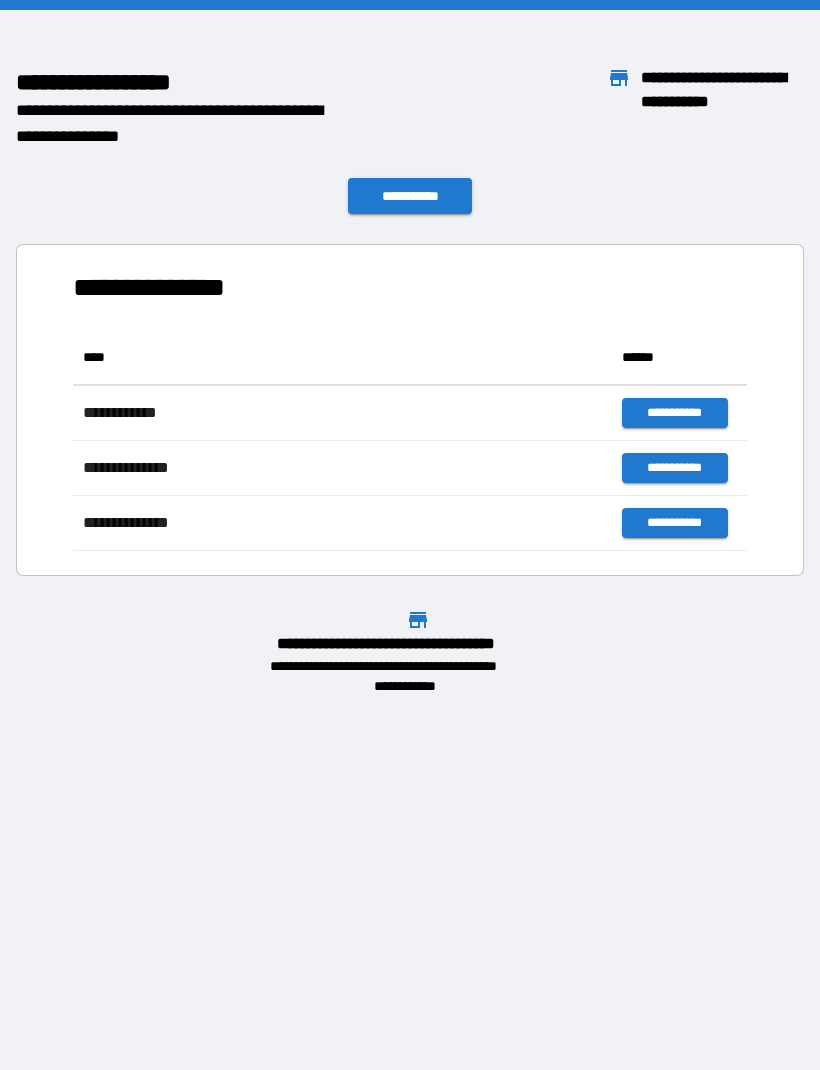 scroll, scrollTop: 1, scrollLeft: 1, axis: both 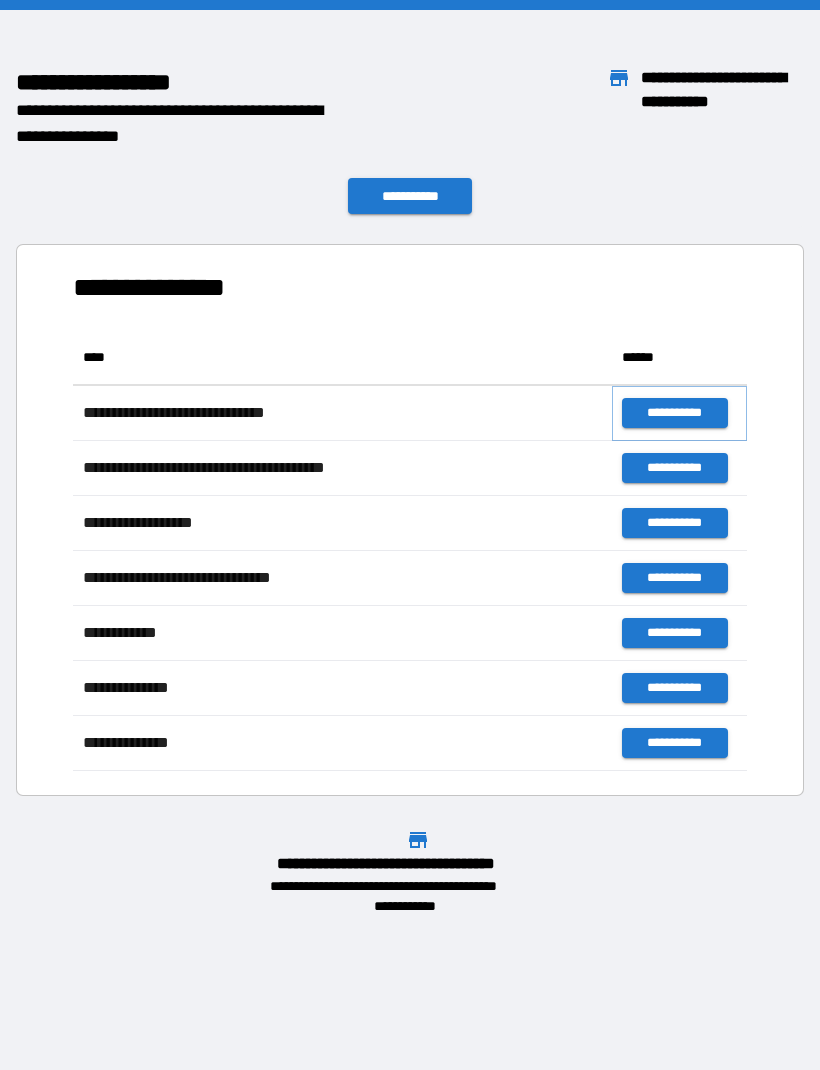 click on "**********" at bounding box center (674, 413) 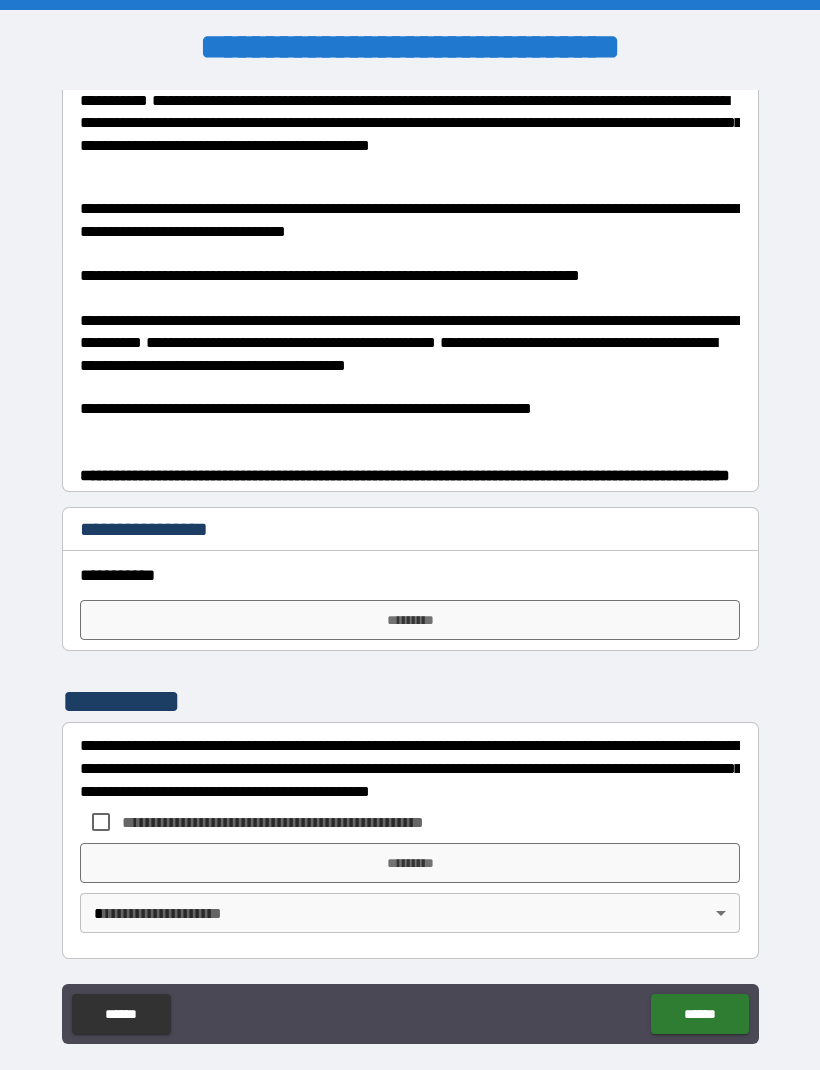 scroll, scrollTop: 830, scrollLeft: 0, axis: vertical 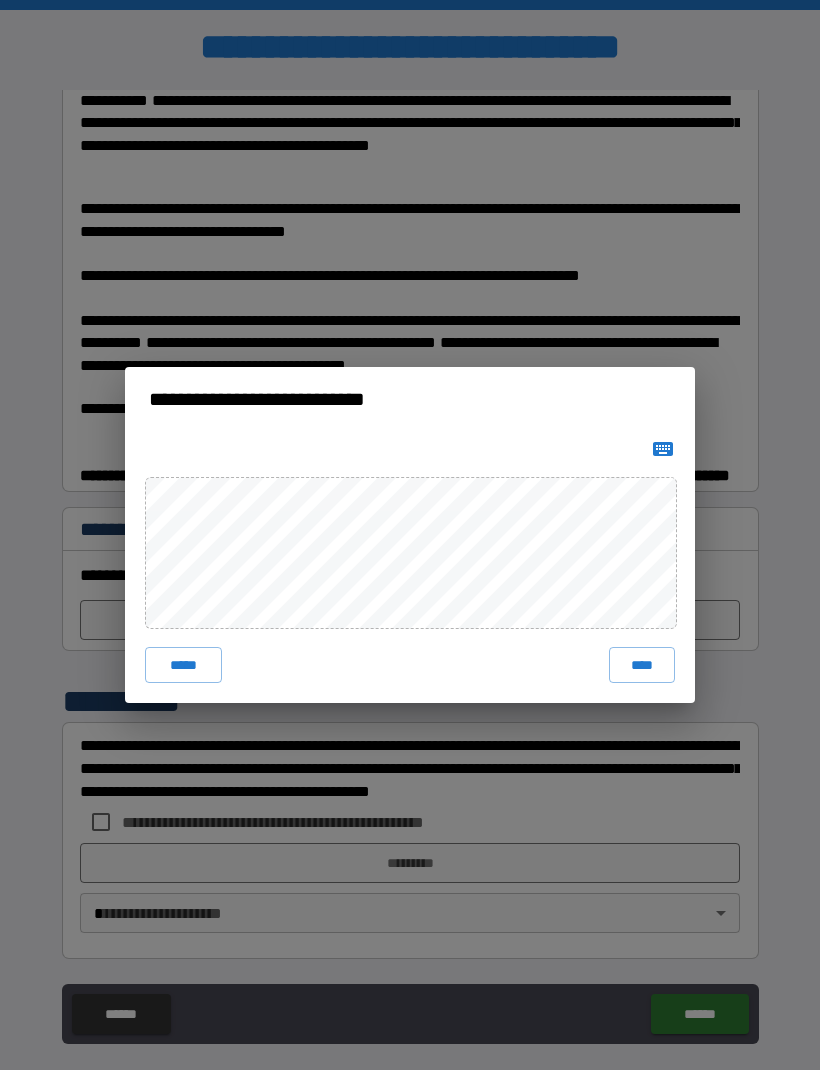 click on "****" at bounding box center (642, 665) 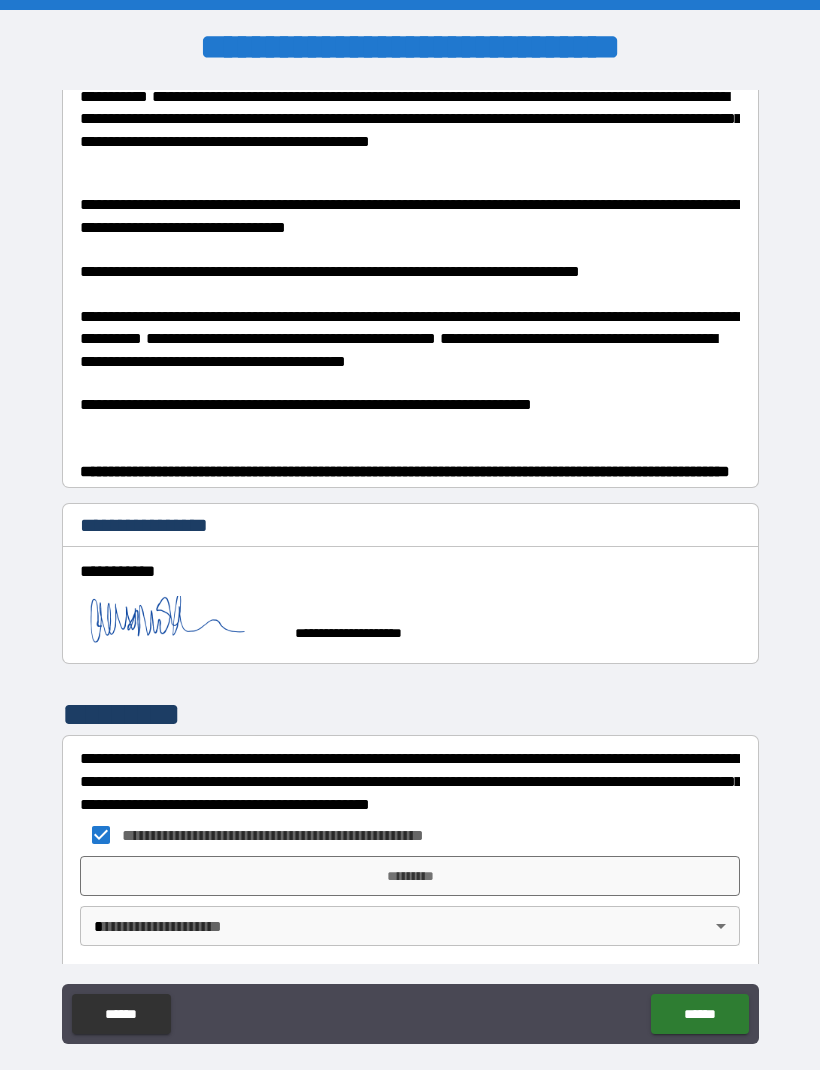 click on "**********" at bounding box center [410, 568] 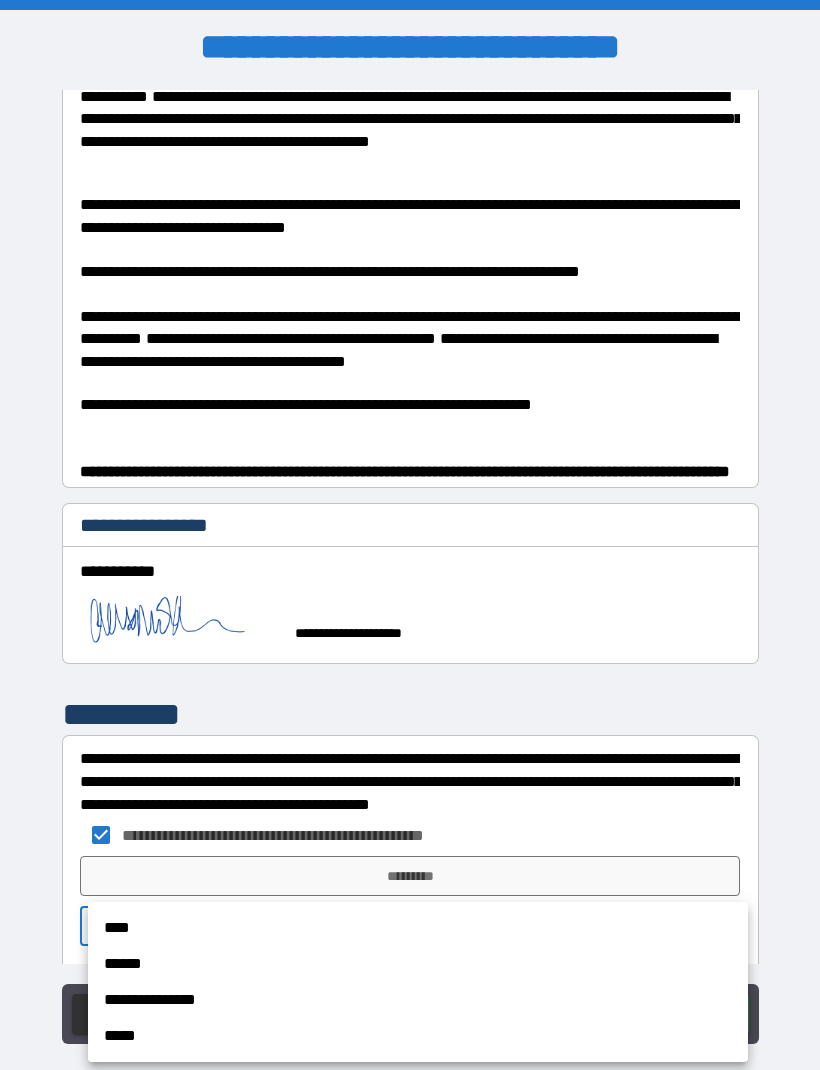 click on "****" at bounding box center [418, 928] 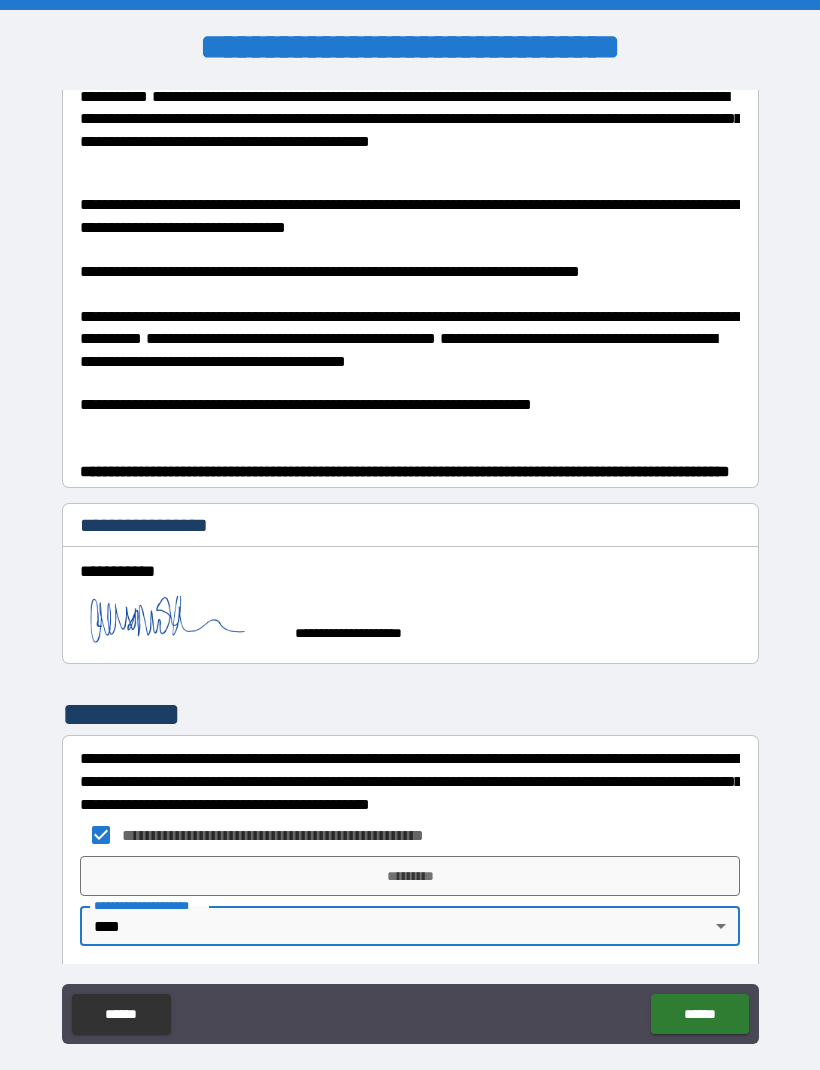 click on "*********" at bounding box center [410, 876] 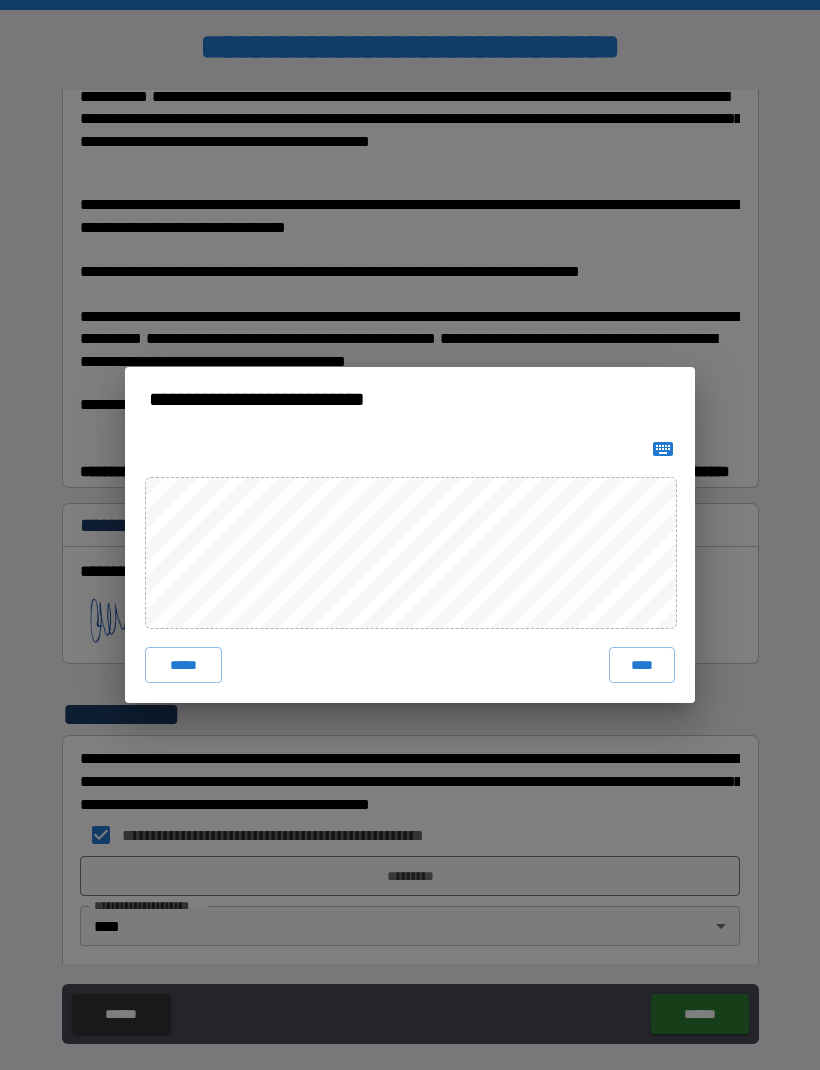 click on "**********" at bounding box center (410, 535) 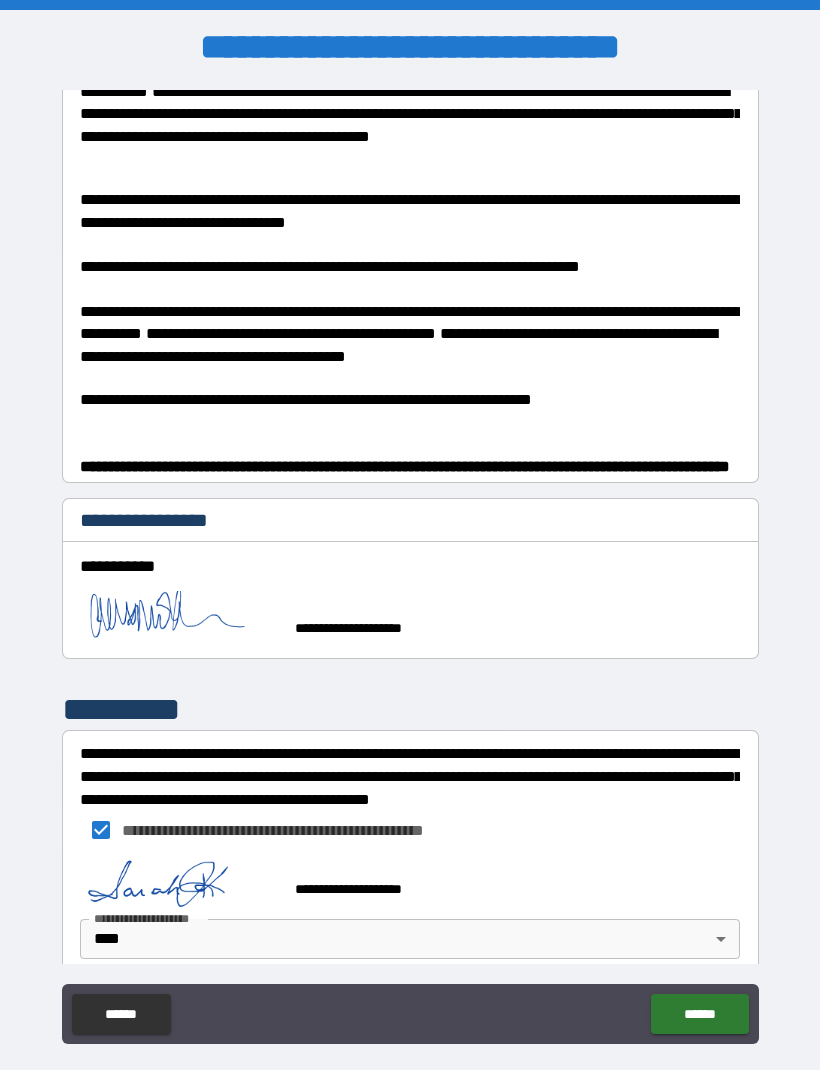 scroll, scrollTop: 822, scrollLeft: 0, axis: vertical 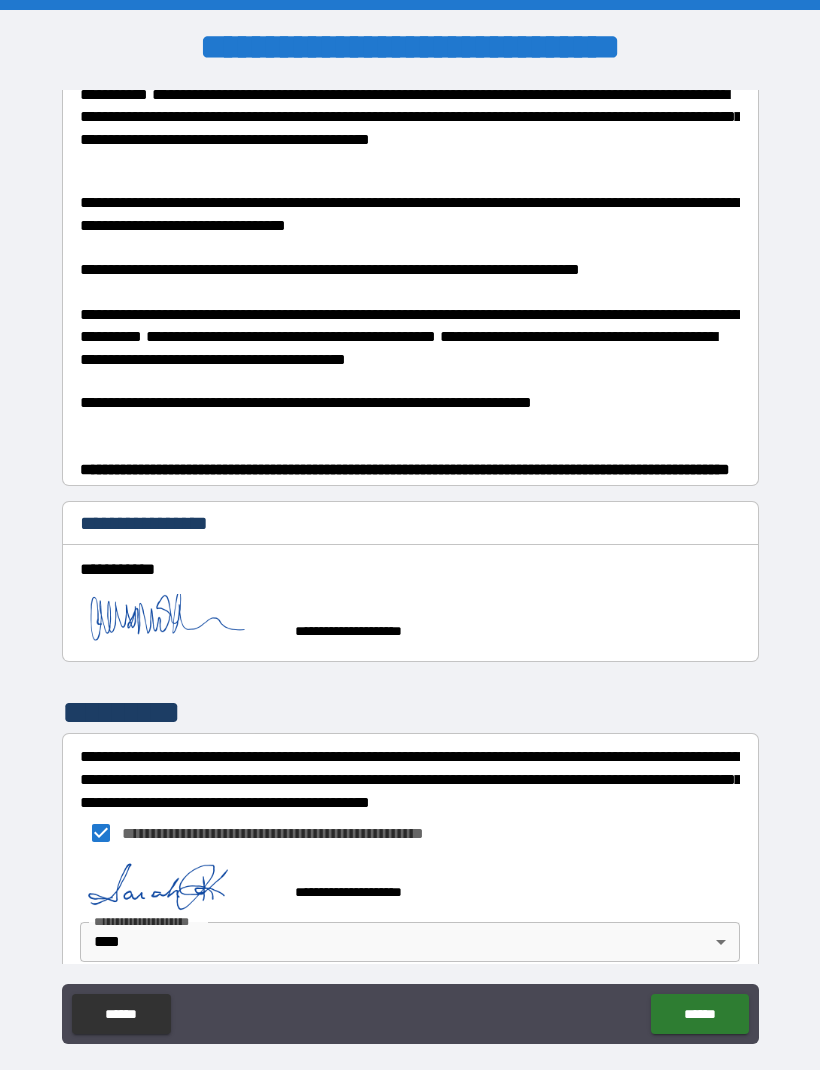 click on "******" at bounding box center (699, 1014) 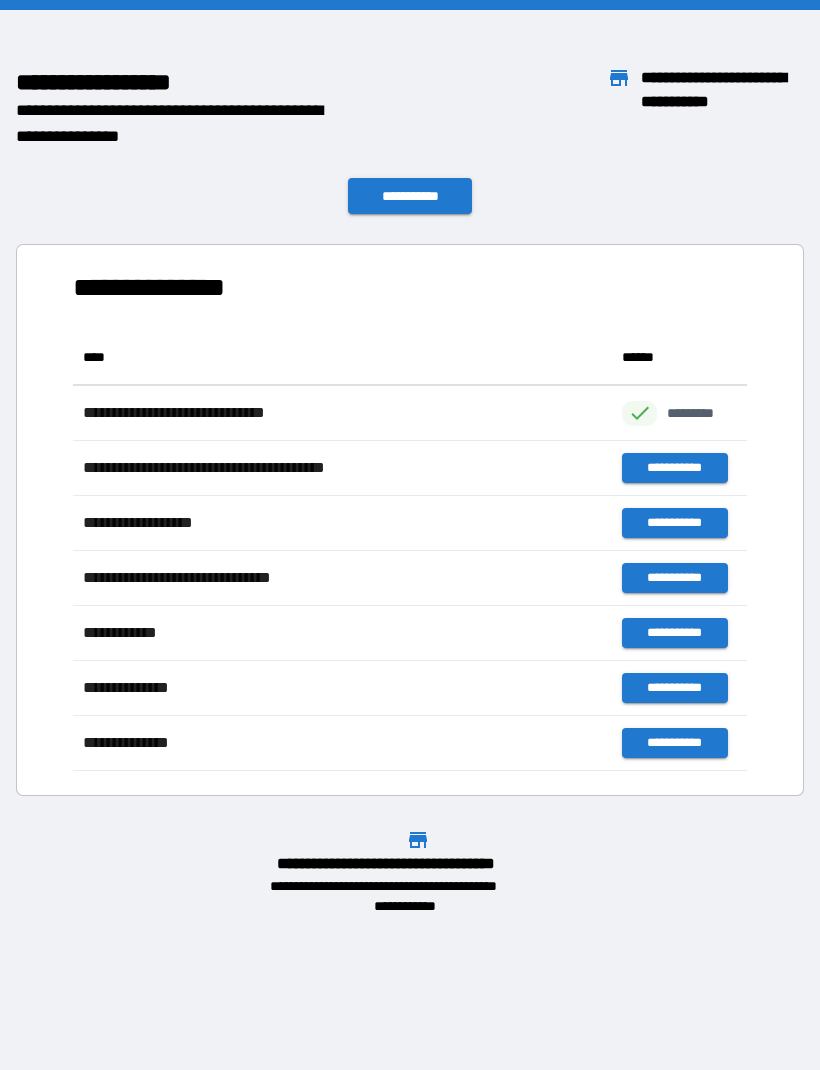 scroll, scrollTop: 1, scrollLeft: 1, axis: both 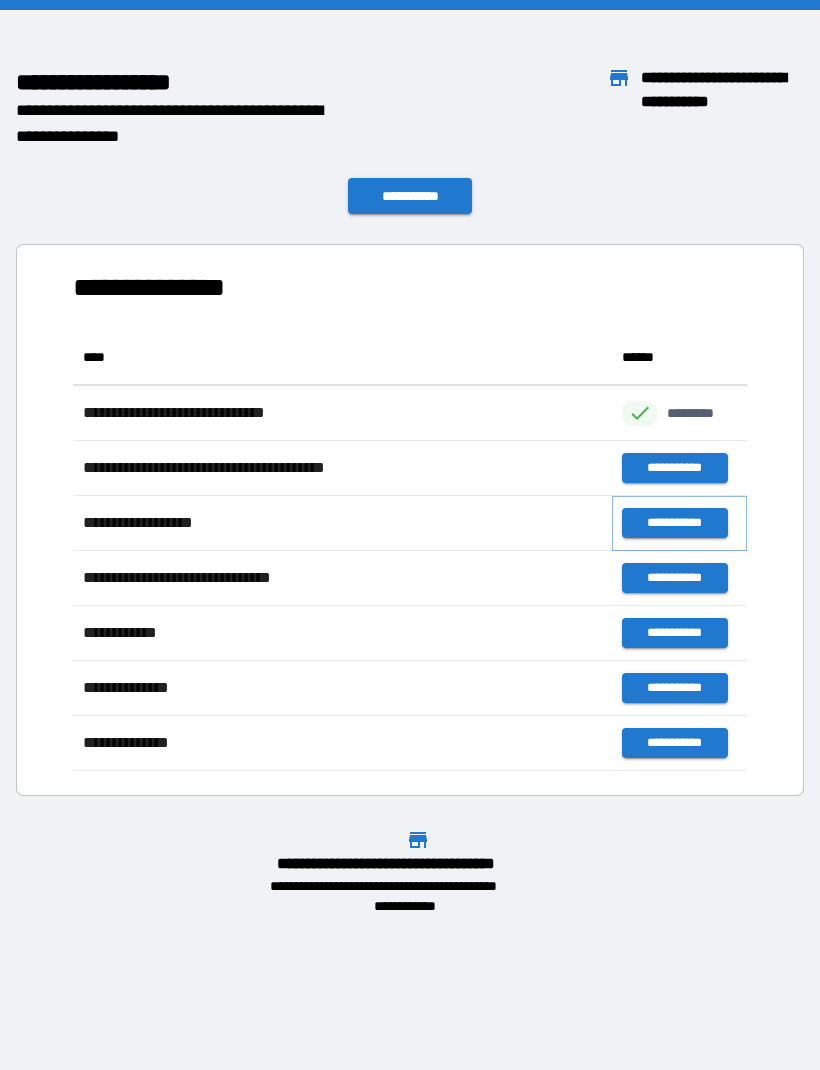 click on "**********" at bounding box center [674, 523] 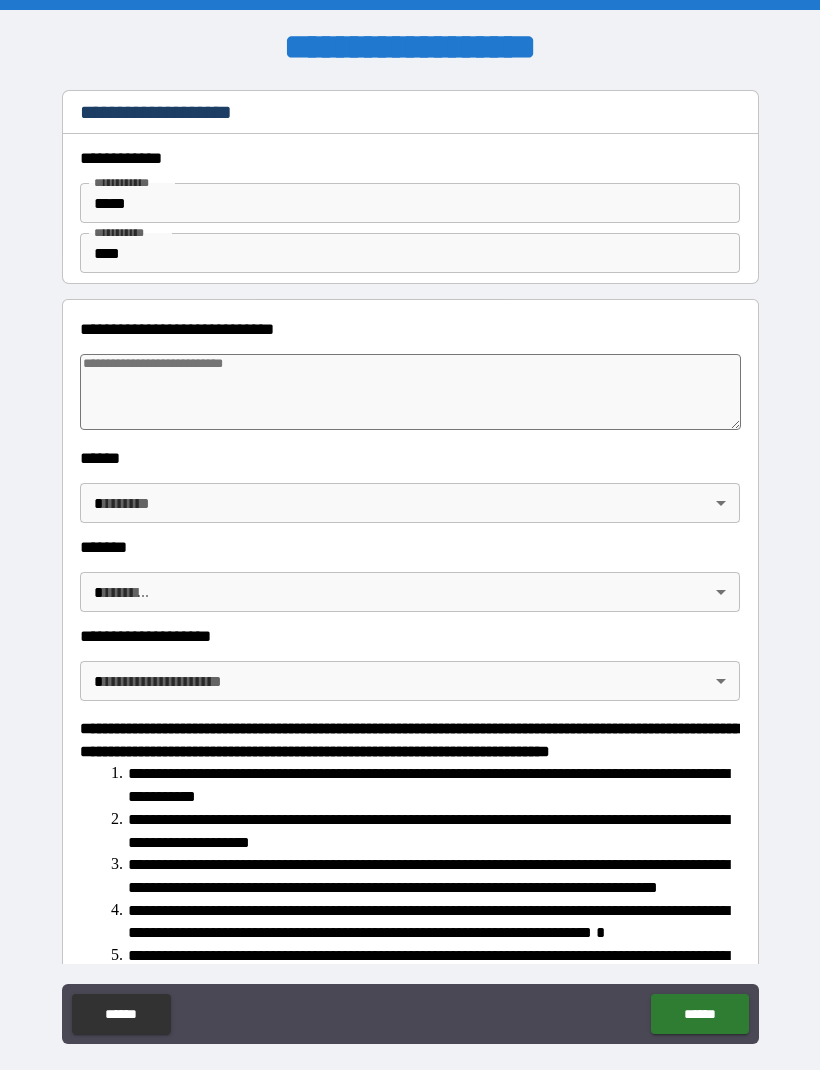 type on "*" 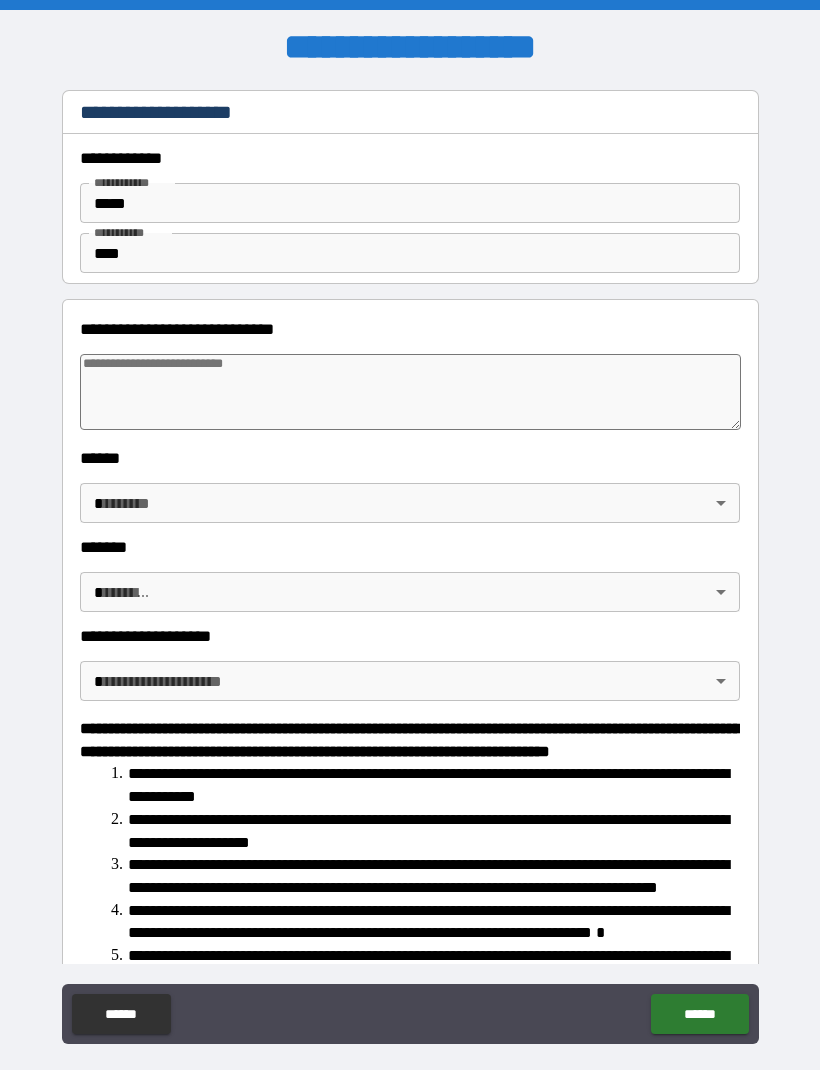 click at bounding box center [410, 392] 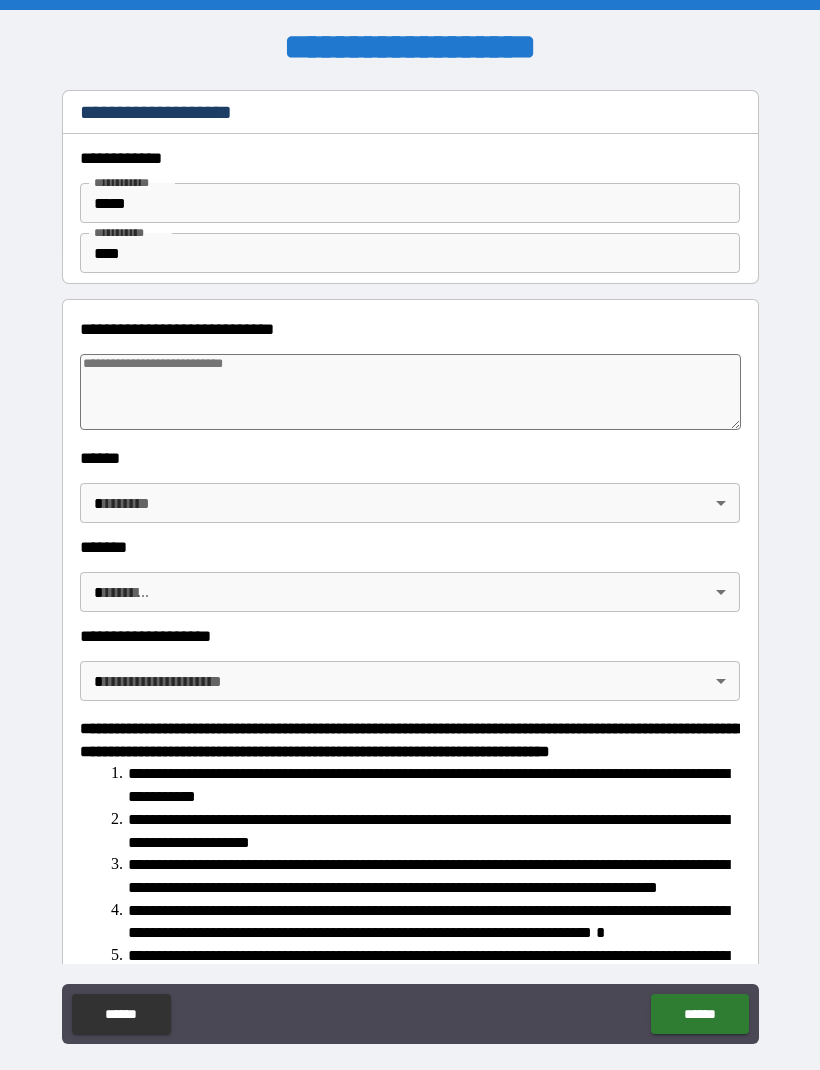 type on "*" 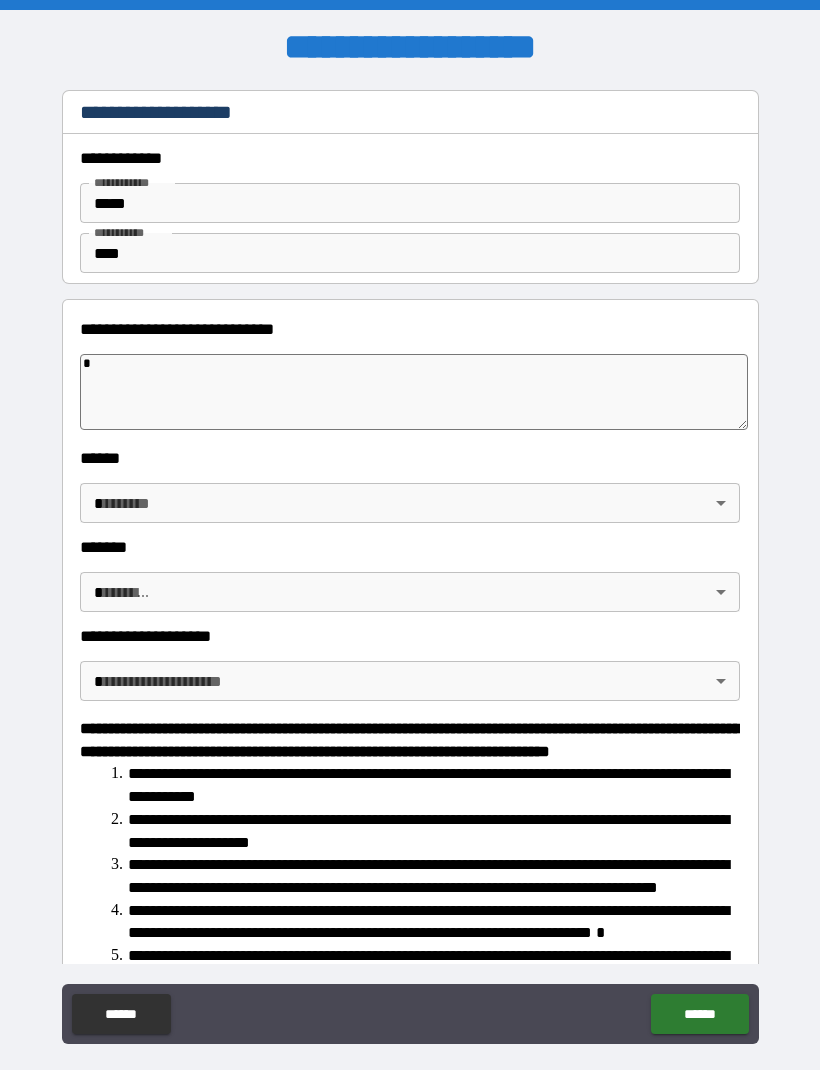 type on "*" 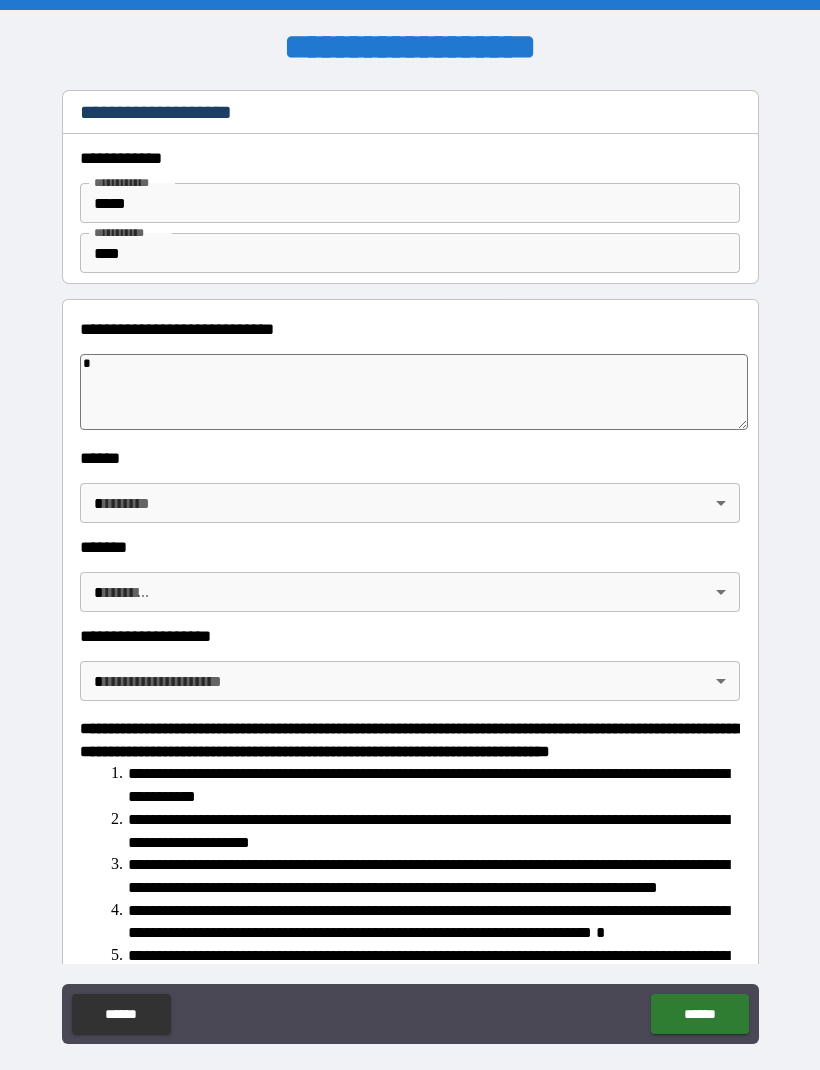 type on "**" 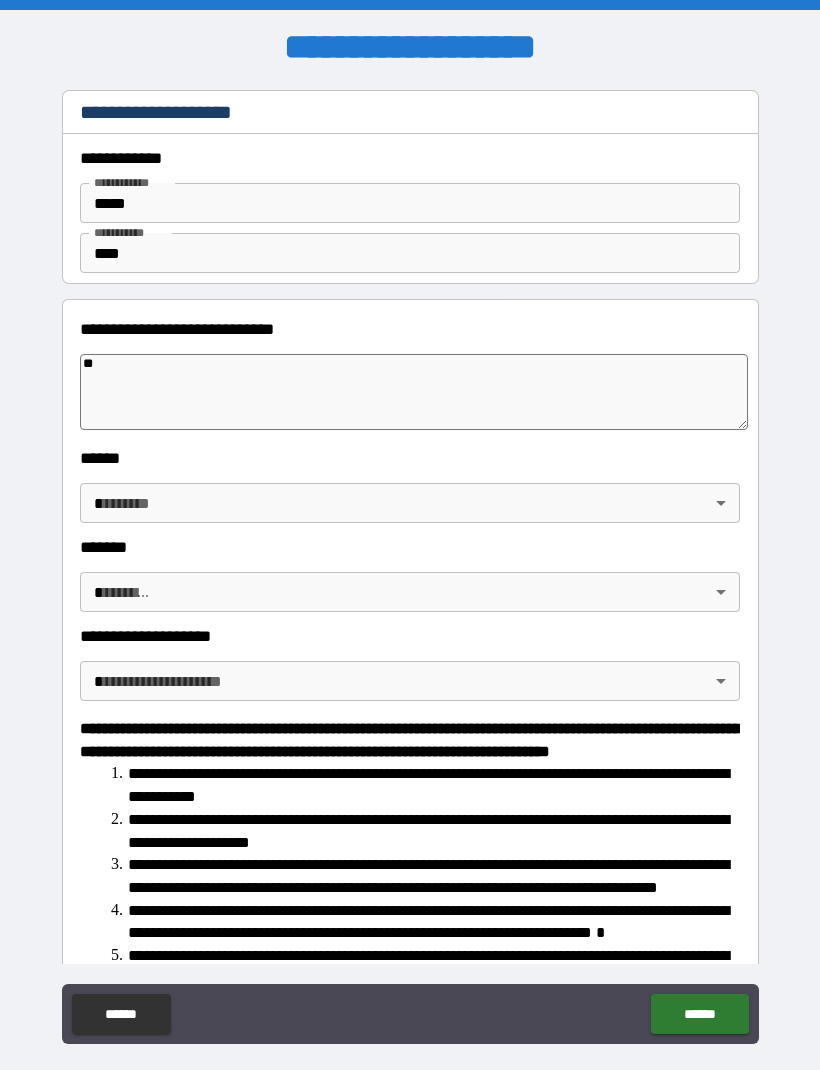 type on "*" 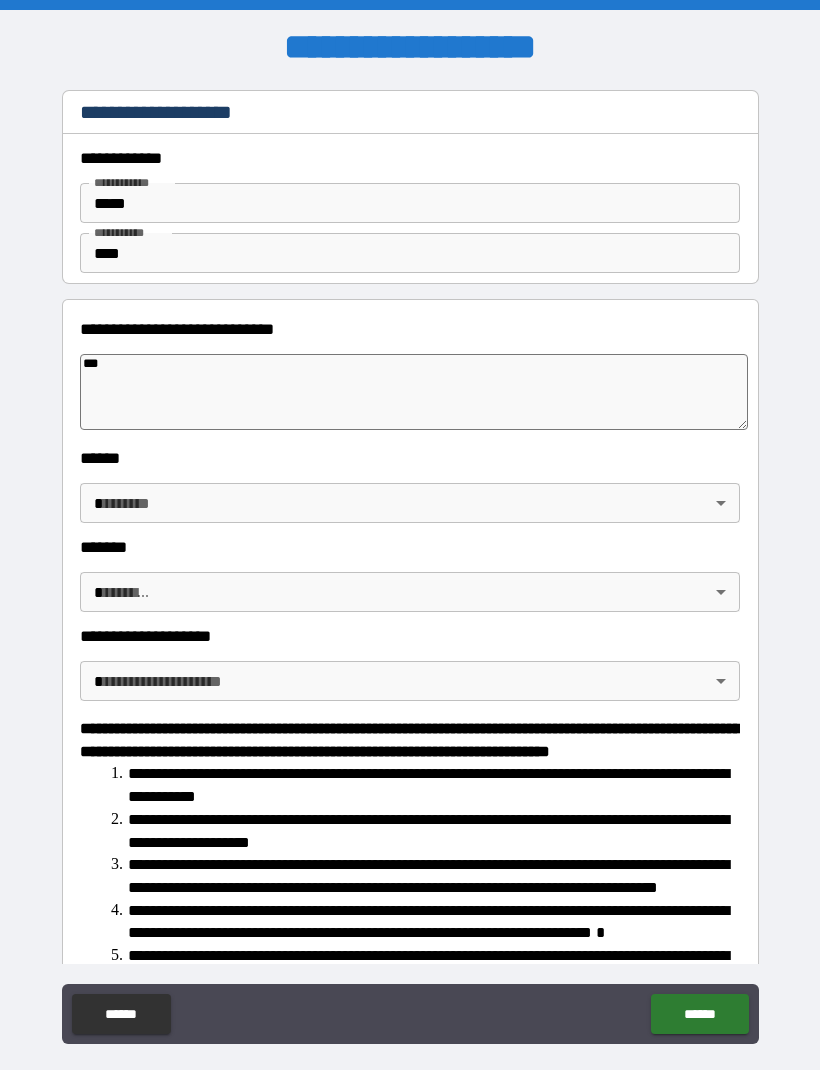 type on "*" 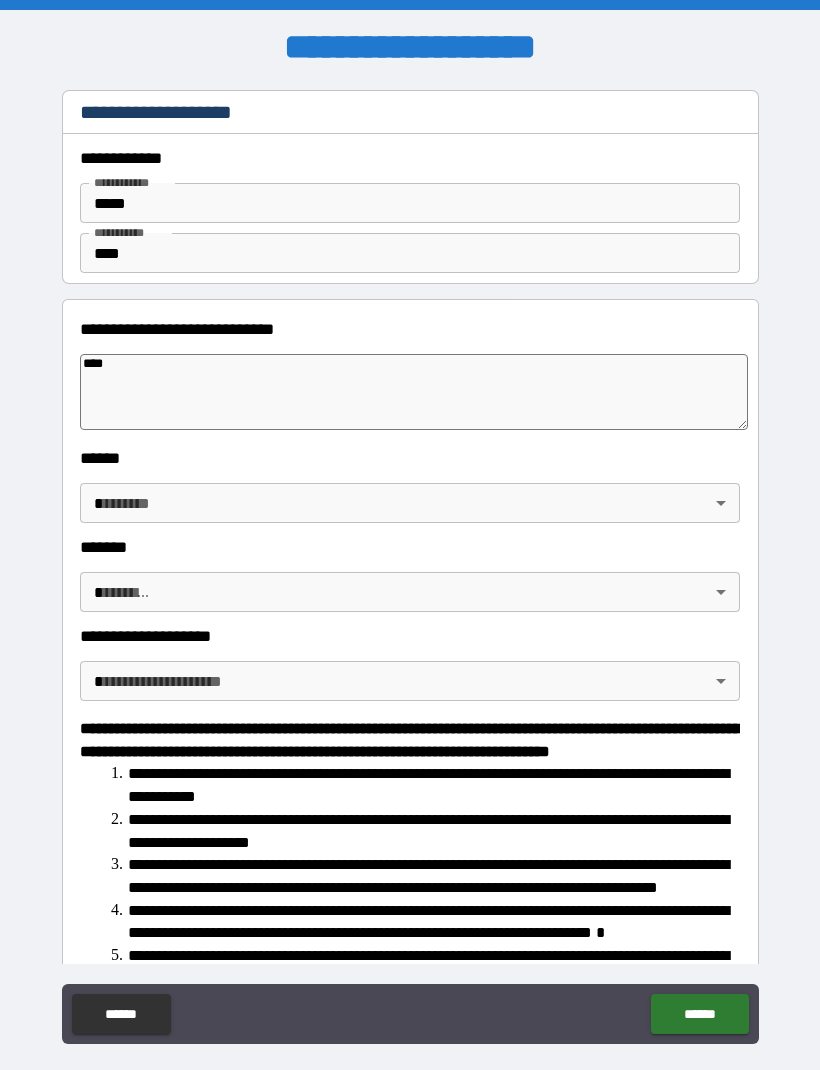 type on "*" 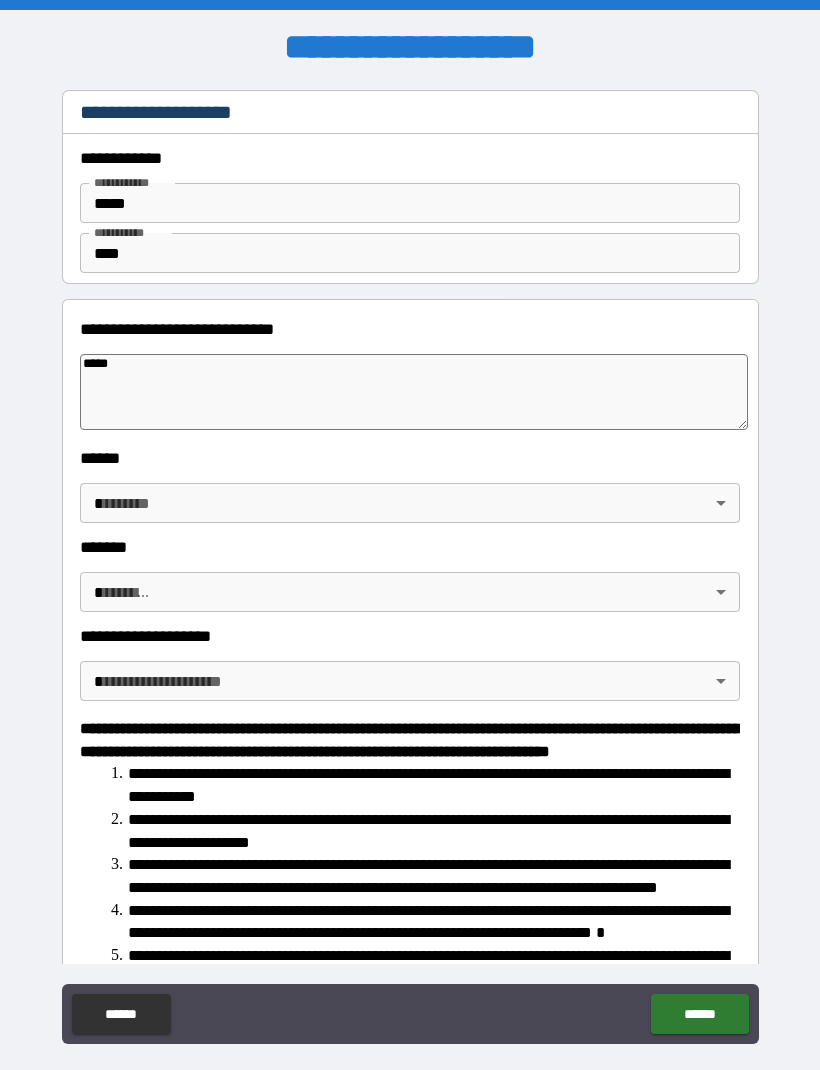 type on "*" 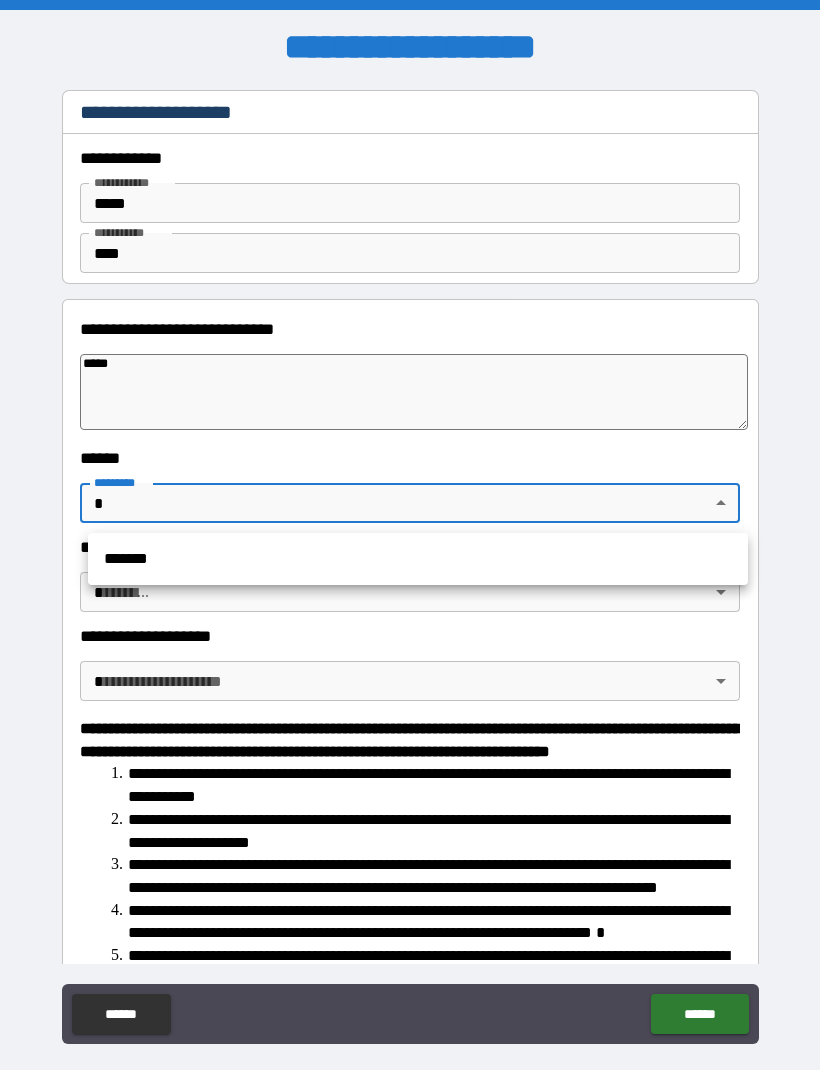 click on "*******" at bounding box center (418, 559) 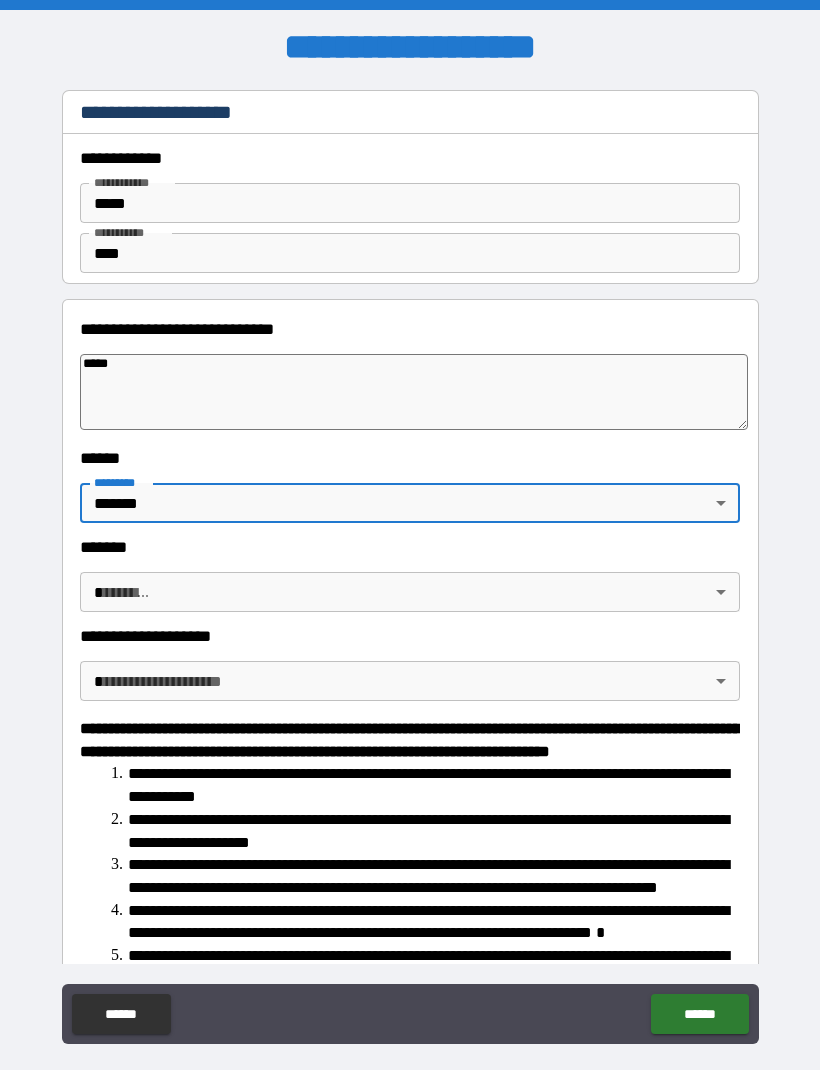 click on "**********" at bounding box center [410, 568] 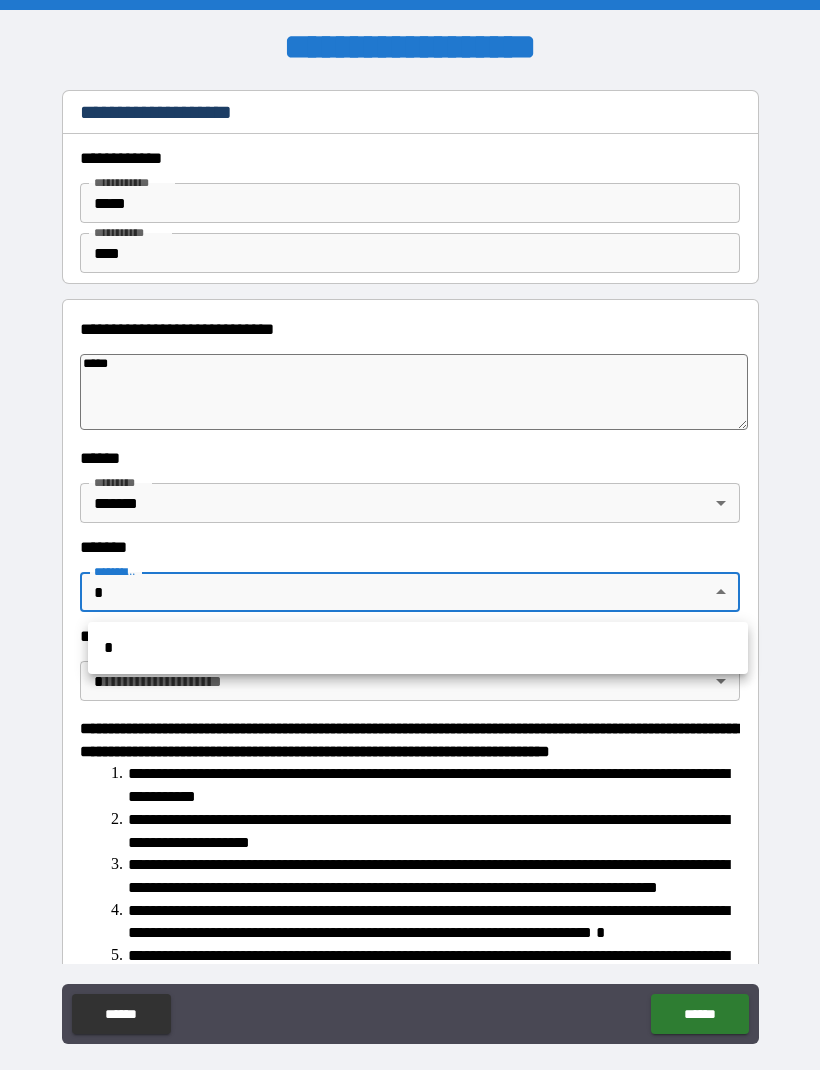 click on "*" at bounding box center [418, 648] 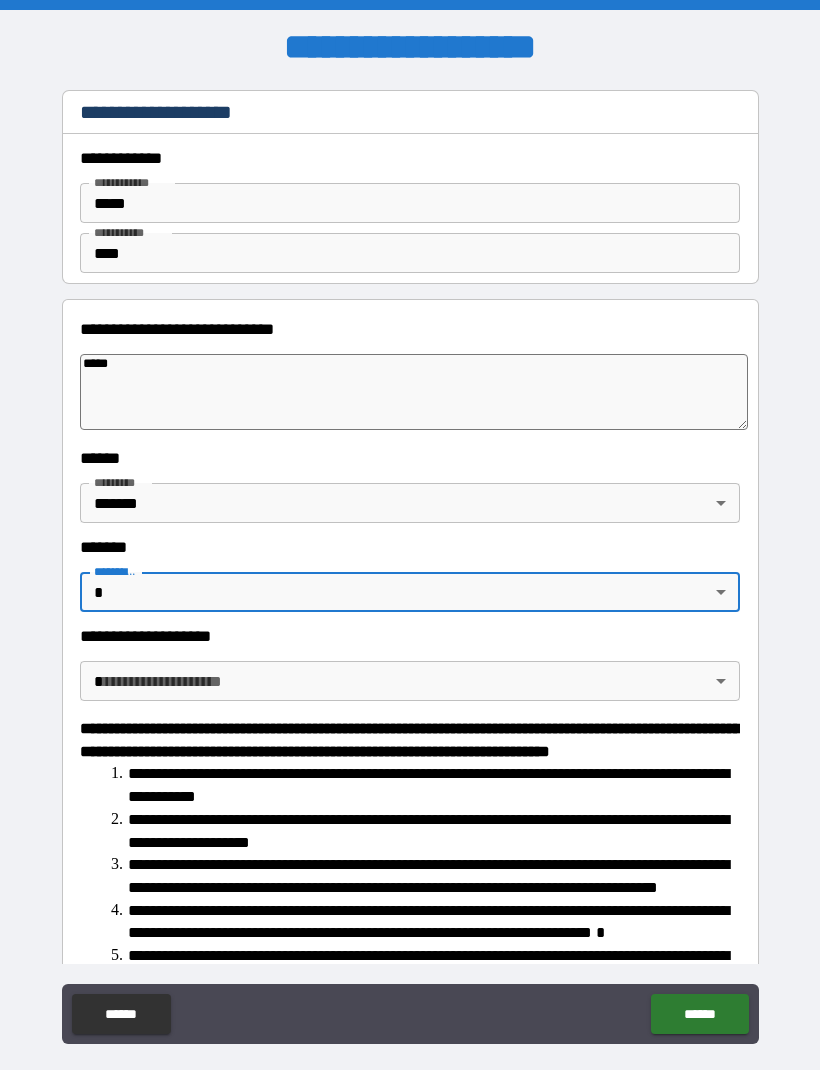 click on "**********" at bounding box center [410, 568] 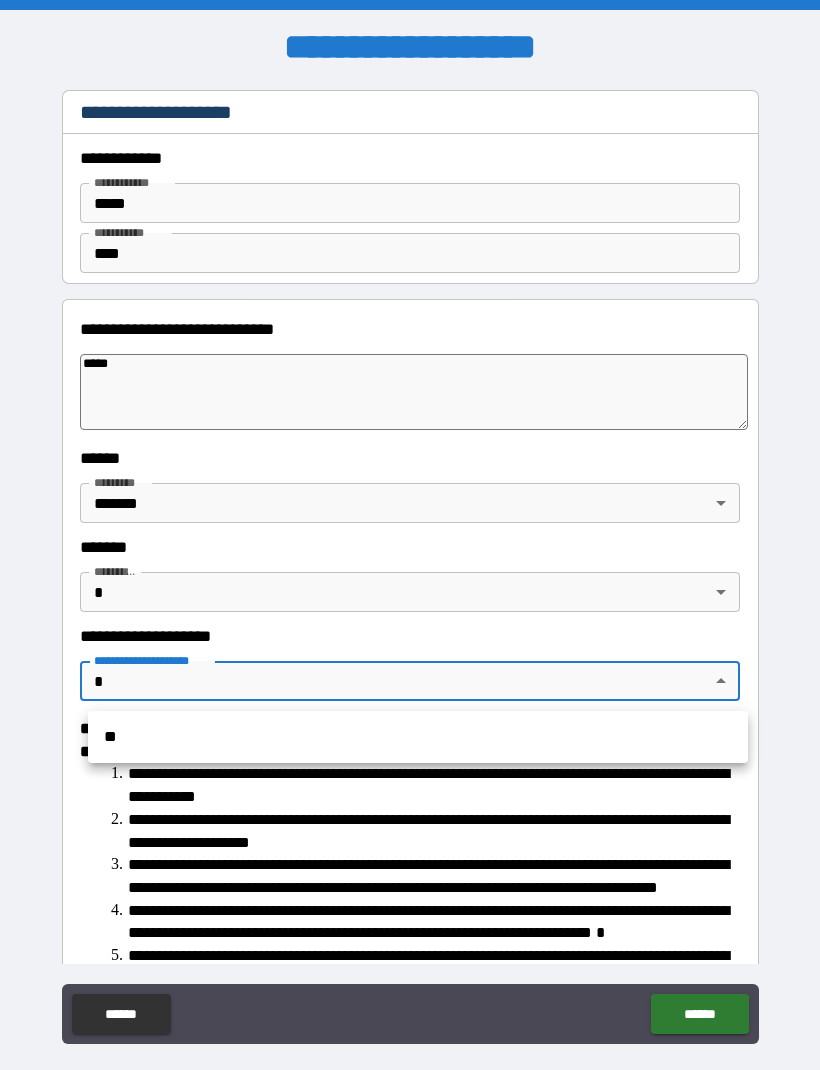 click on "**" at bounding box center (418, 737) 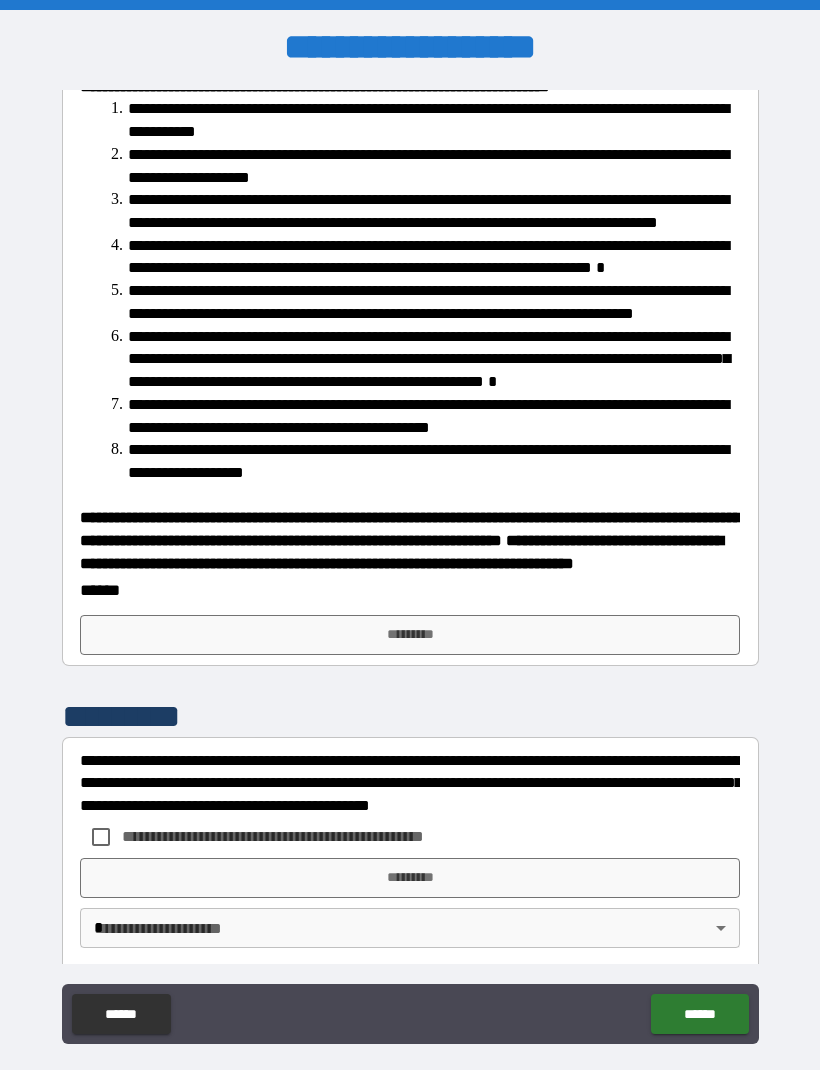 scroll, scrollTop: 664, scrollLeft: 0, axis: vertical 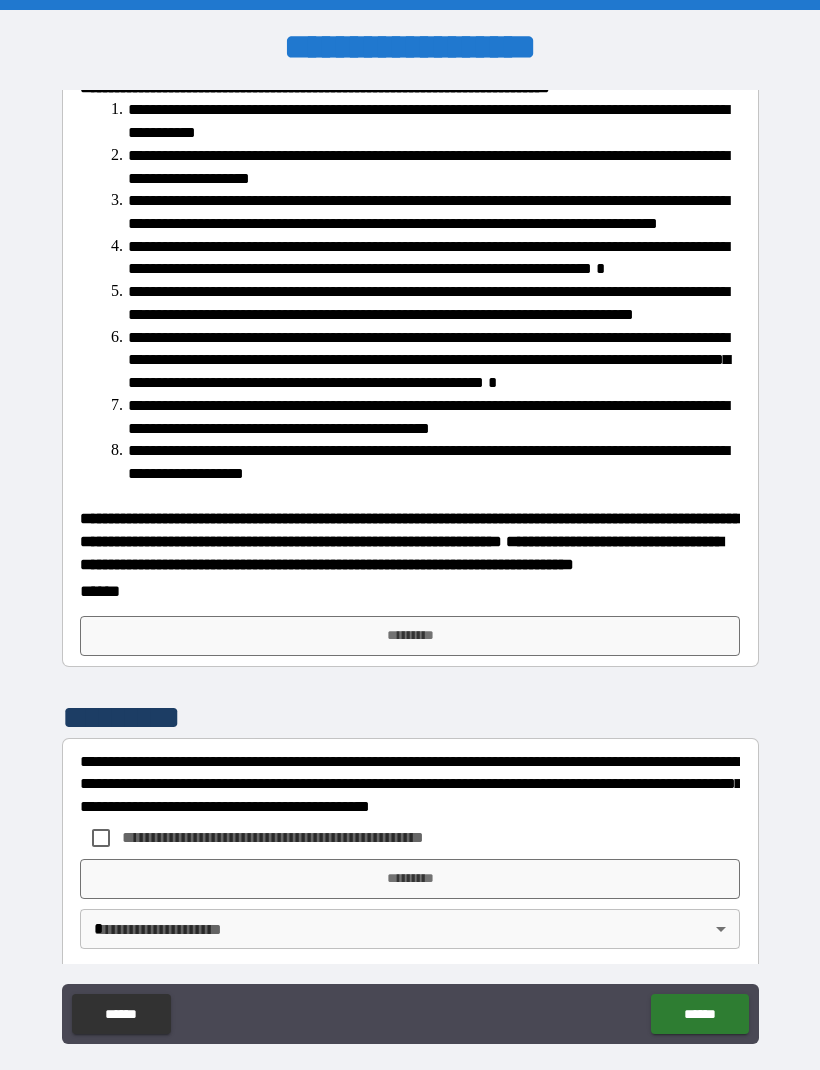 click on "*********" at bounding box center [410, 636] 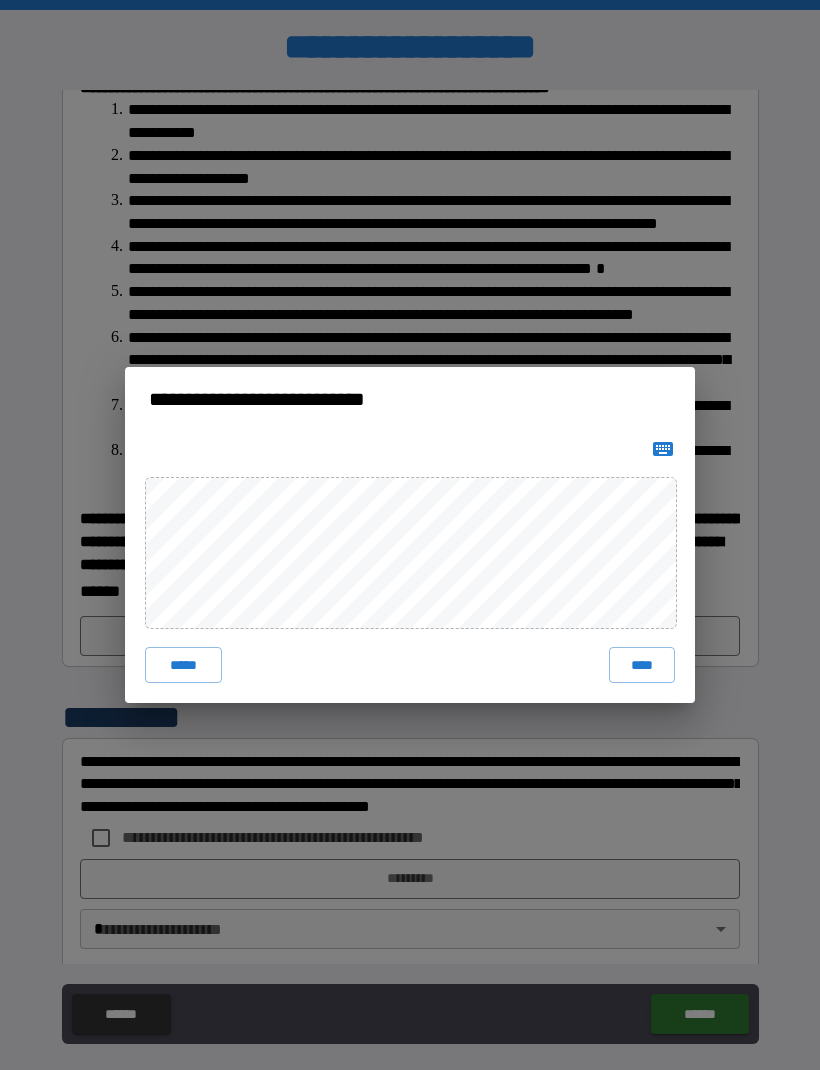 click on "****" at bounding box center [642, 665] 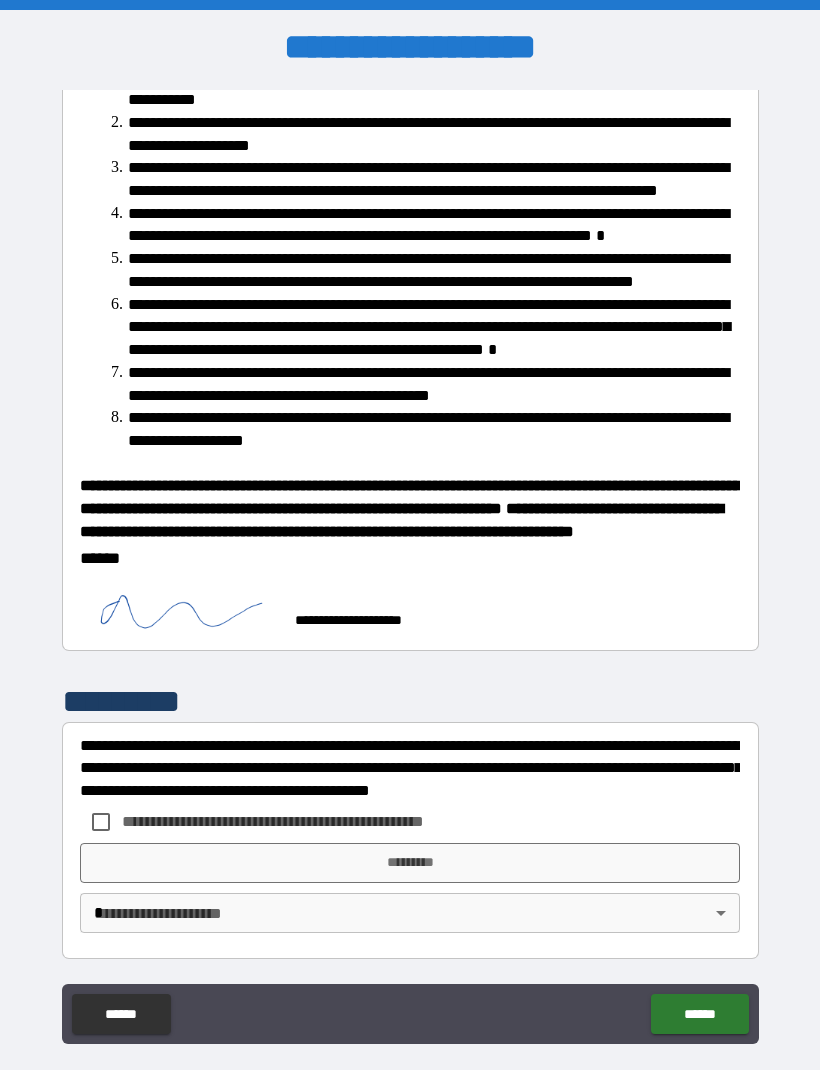 scroll, scrollTop: 812, scrollLeft: 0, axis: vertical 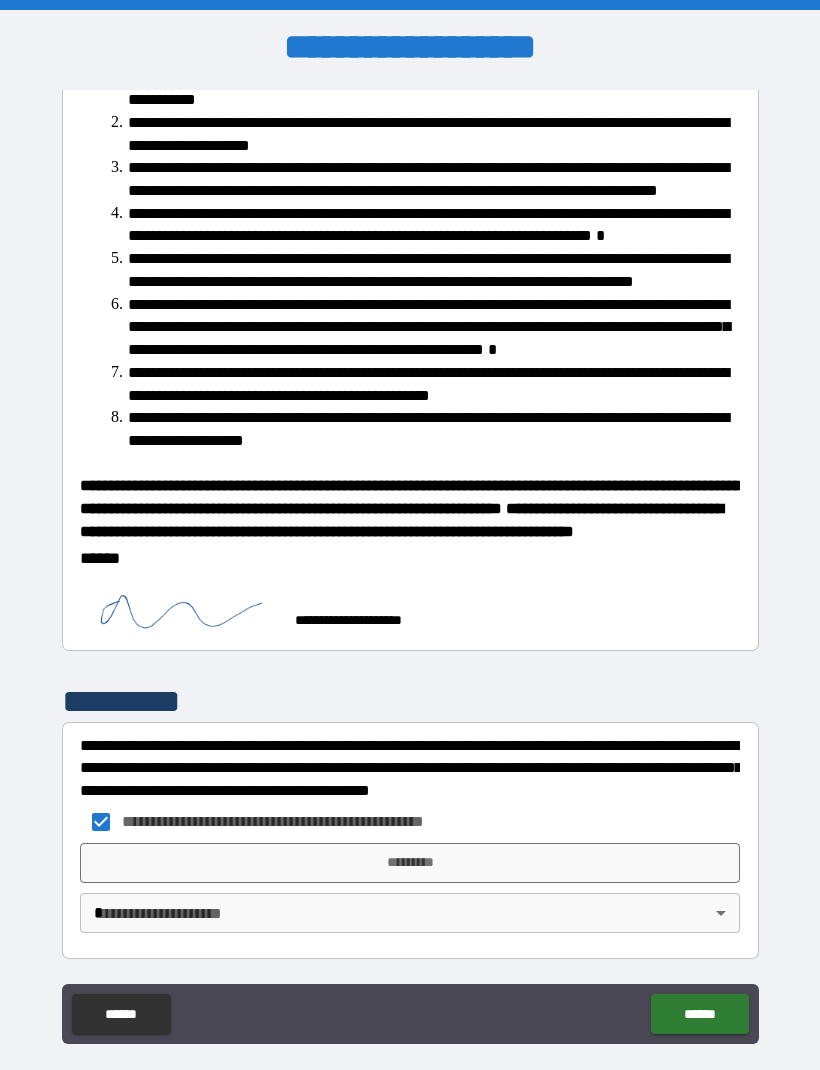 click on "**********" at bounding box center [410, 568] 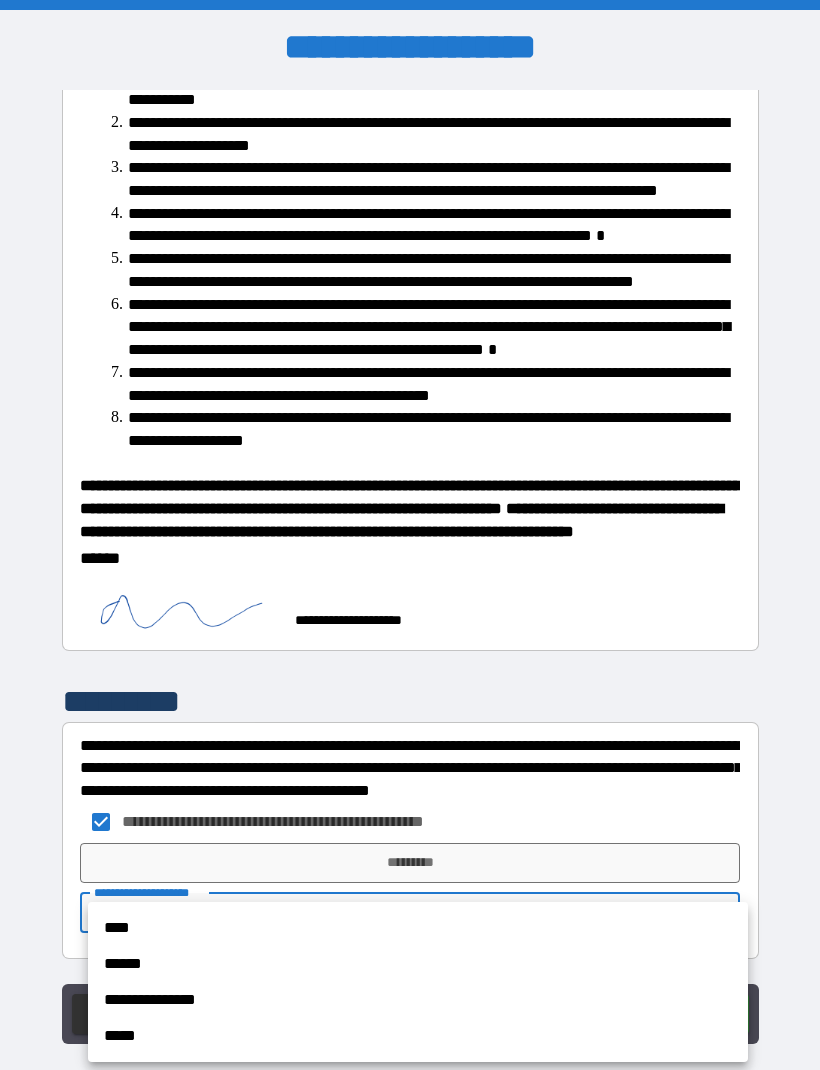click on "****" at bounding box center [418, 928] 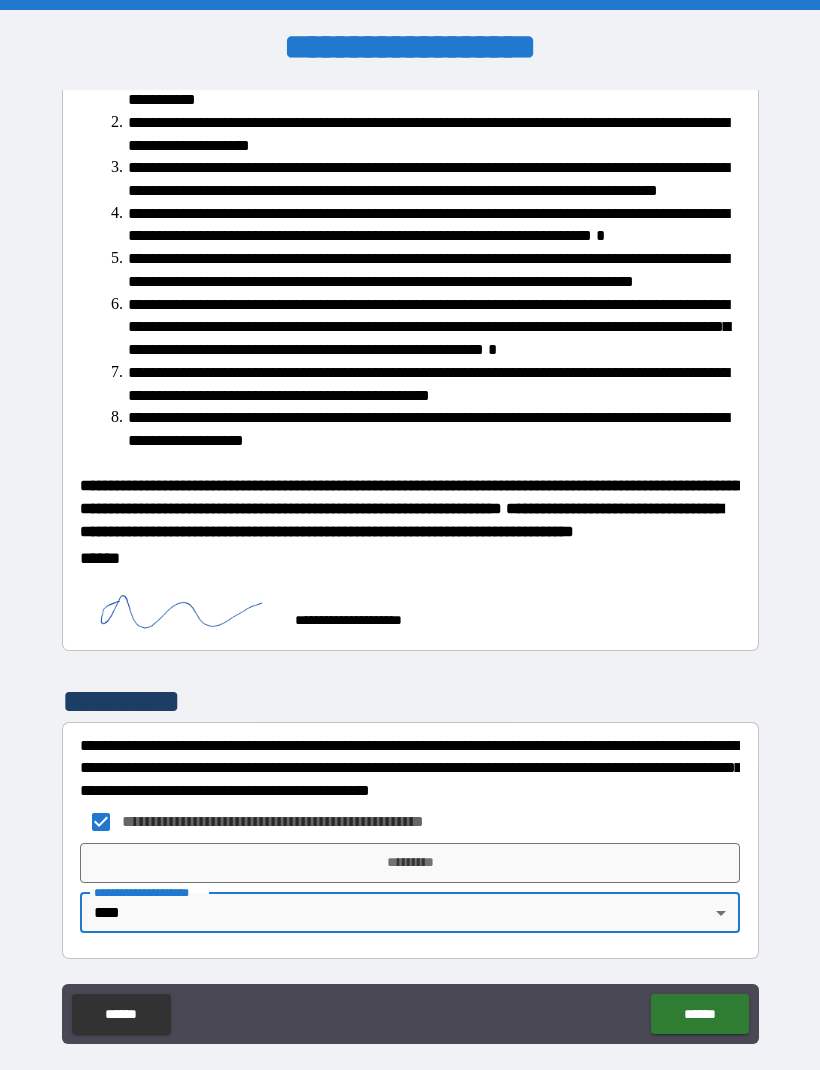 click on "*********" at bounding box center (410, 863) 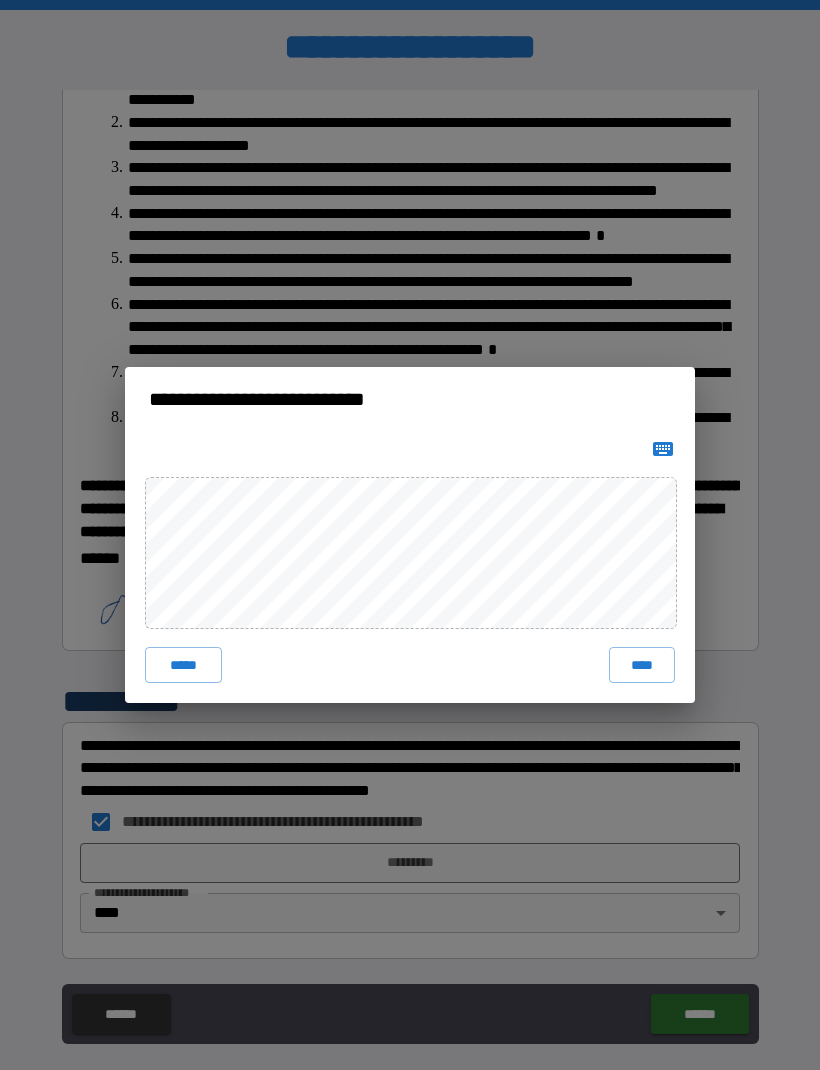 click on "****" at bounding box center (642, 665) 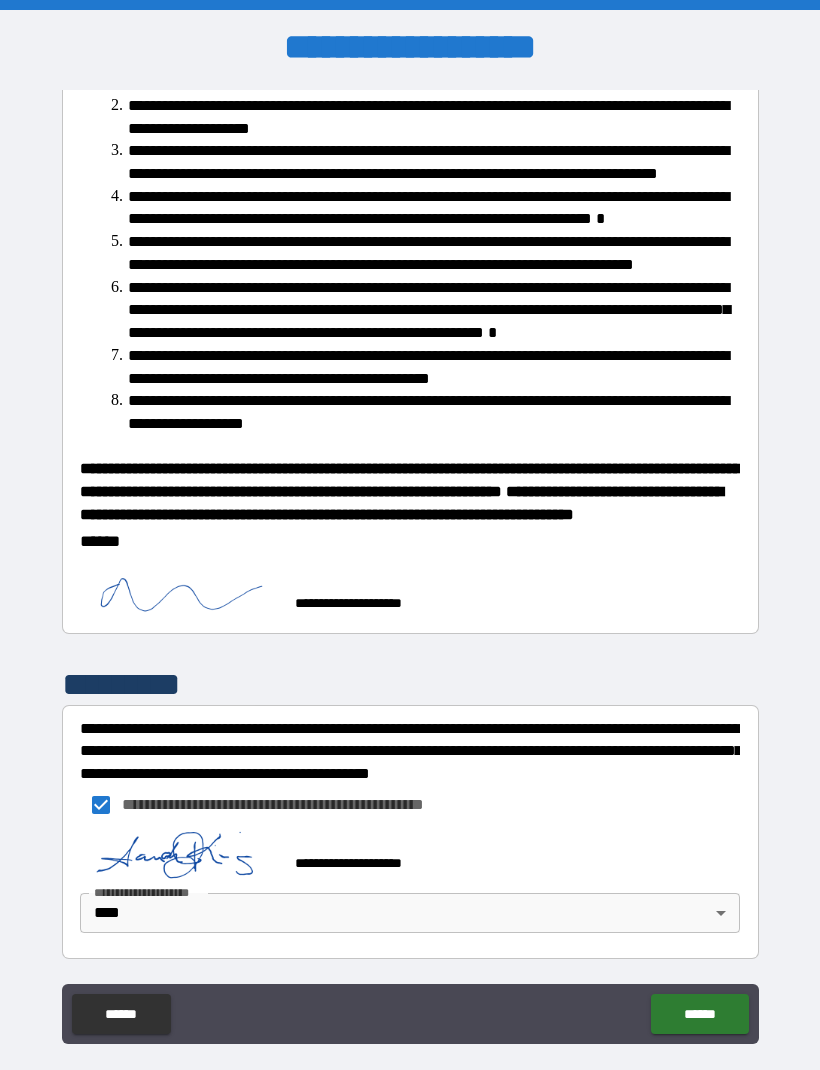 click on "******" at bounding box center (699, 1014) 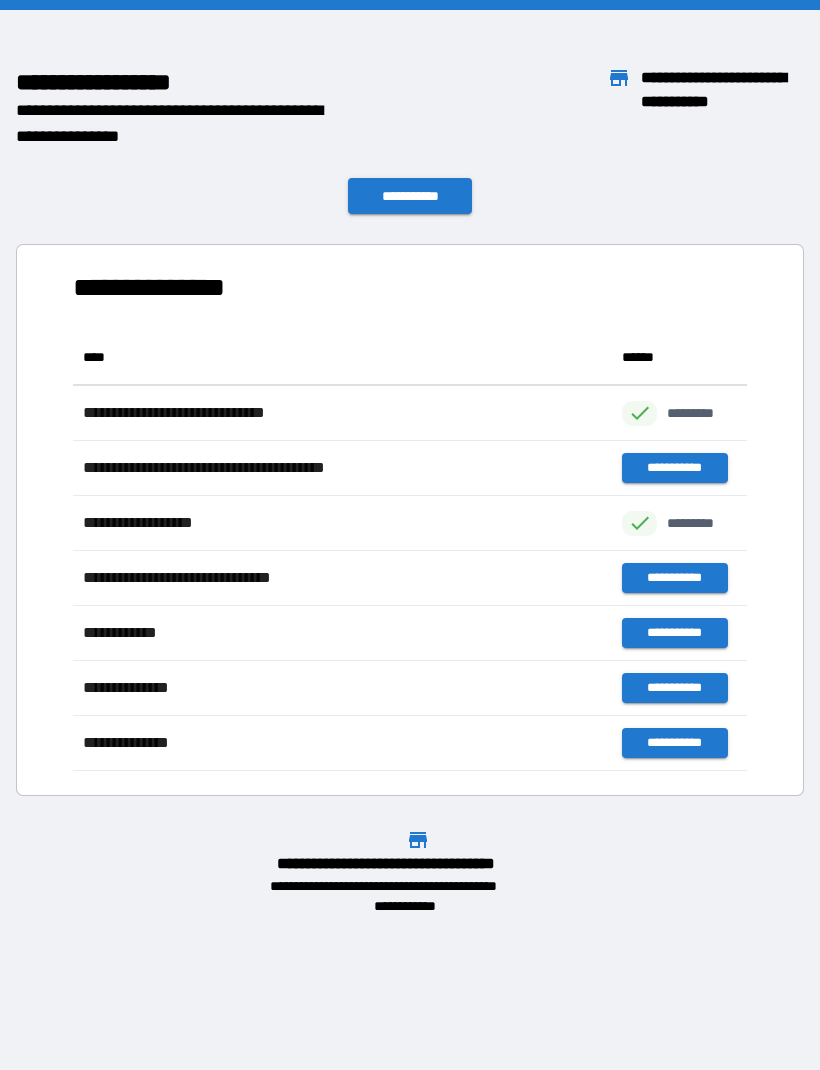 scroll, scrollTop: 1, scrollLeft: 1, axis: both 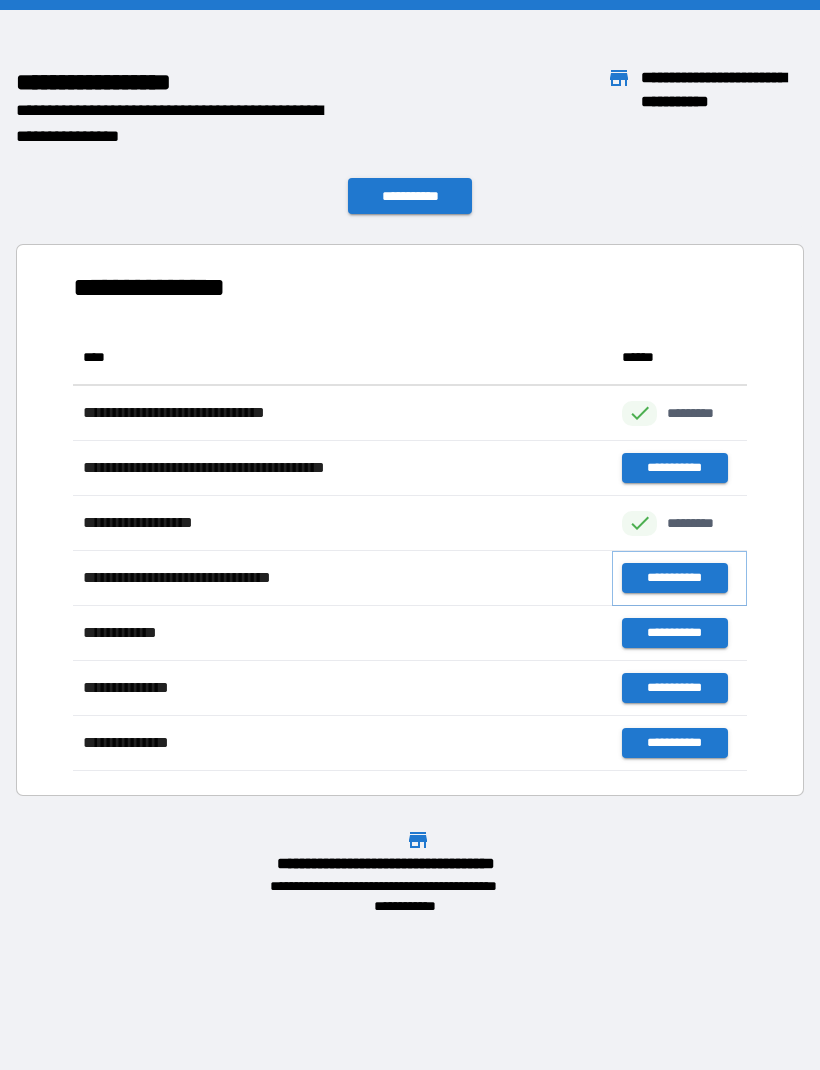 click on "**********" at bounding box center (674, 578) 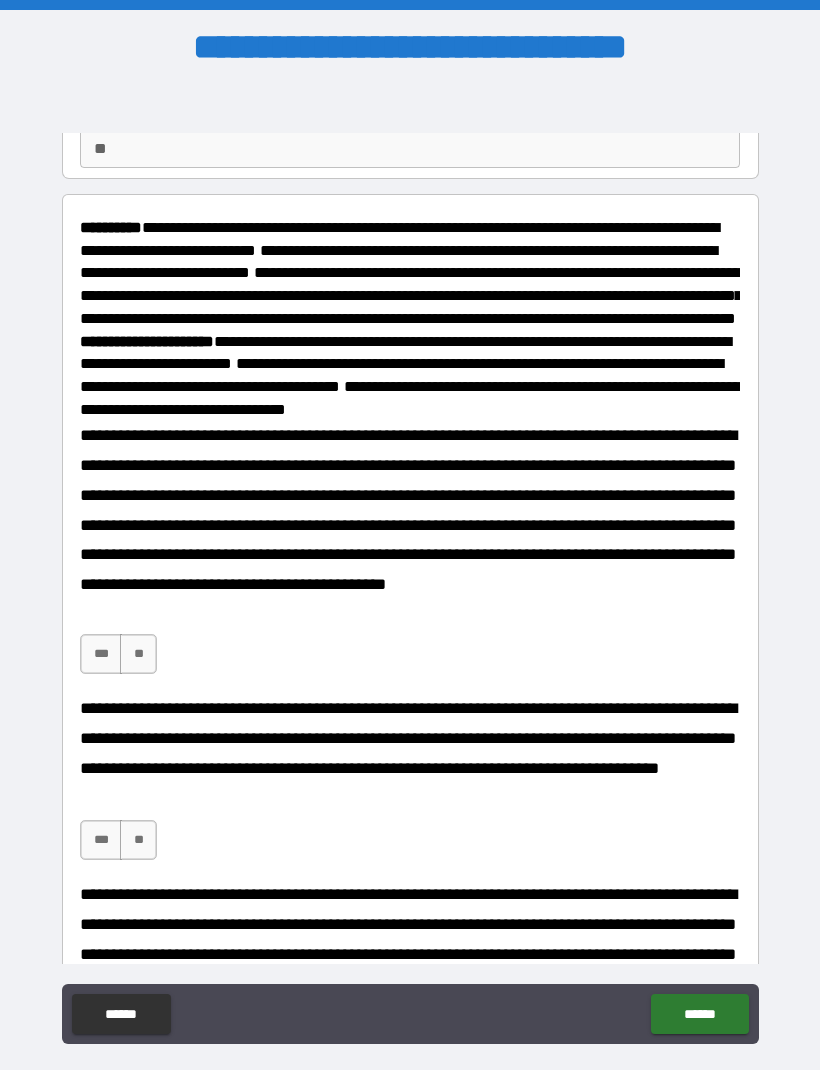 scroll, scrollTop: 200, scrollLeft: 0, axis: vertical 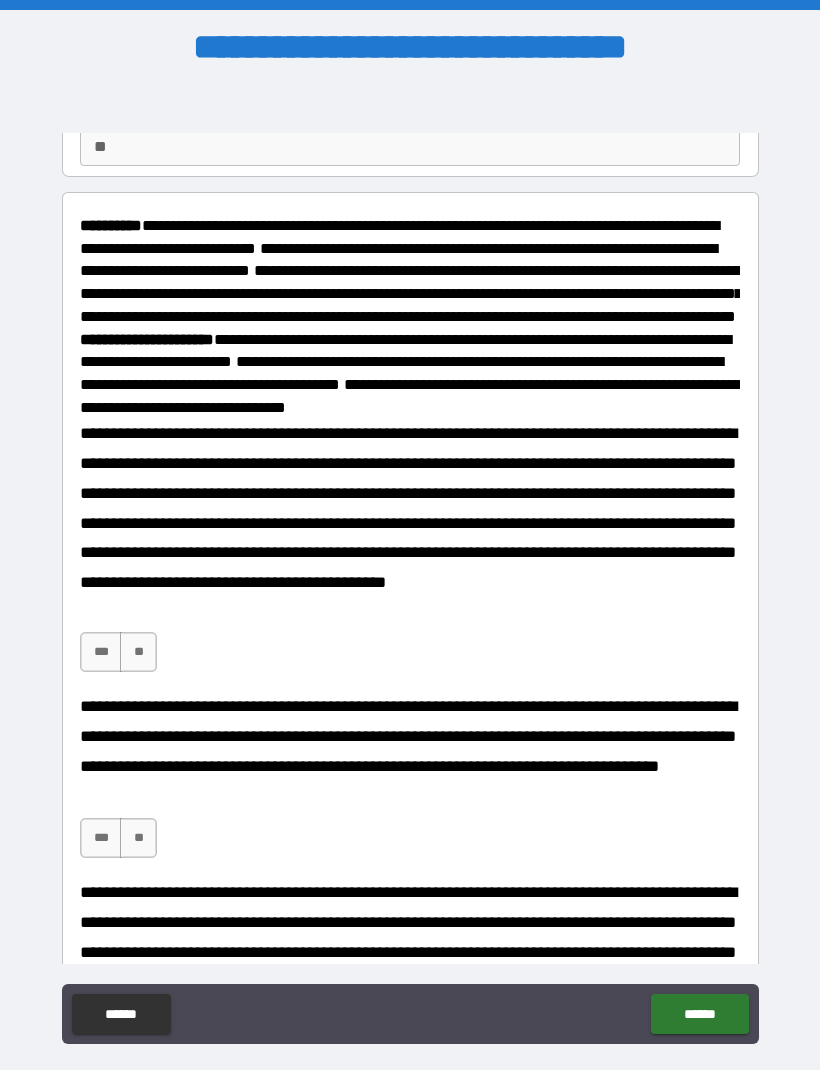 click on "**" at bounding box center (138, 652) 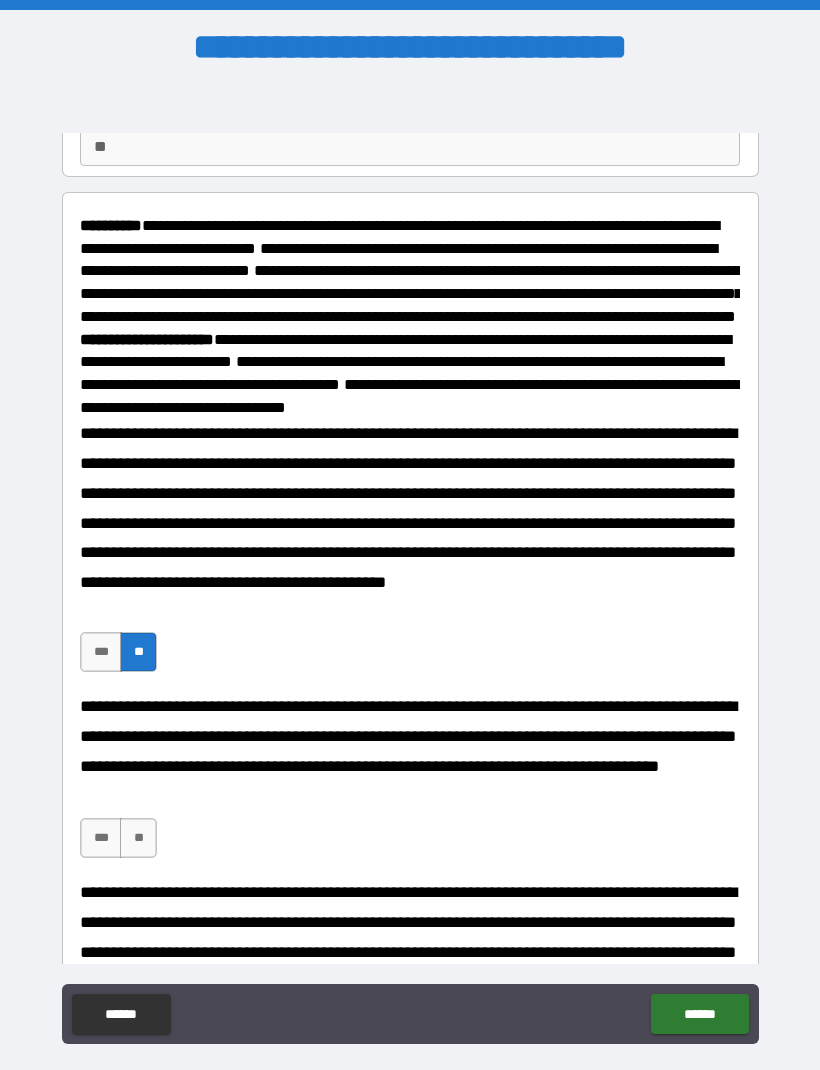 click on "***" at bounding box center (101, 838) 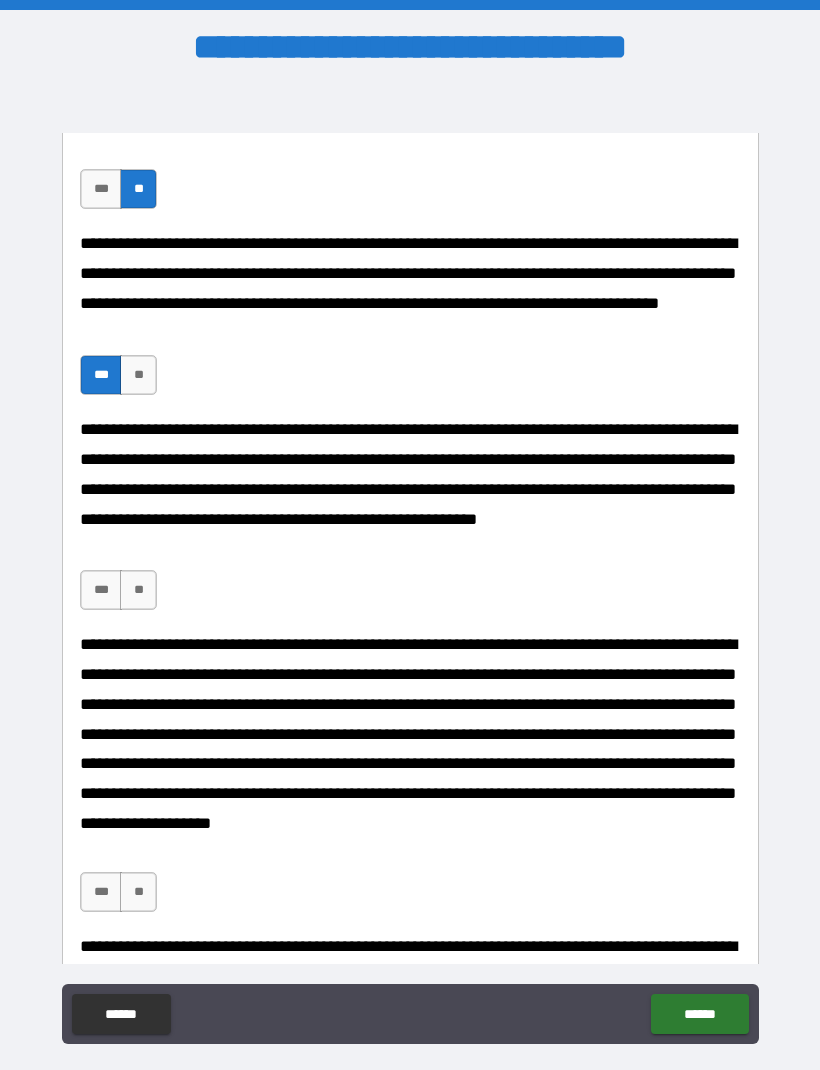 scroll, scrollTop: 665, scrollLeft: 0, axis: vertical 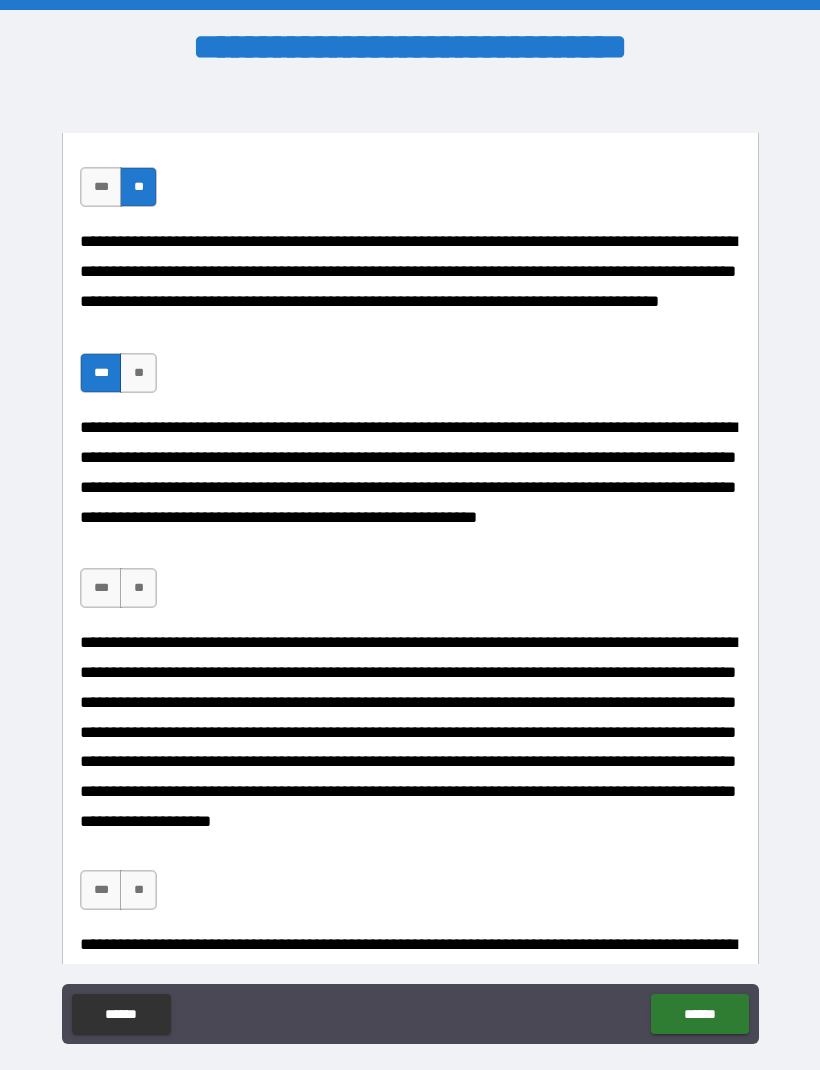 click on "**" at bounding box center [138, 588] 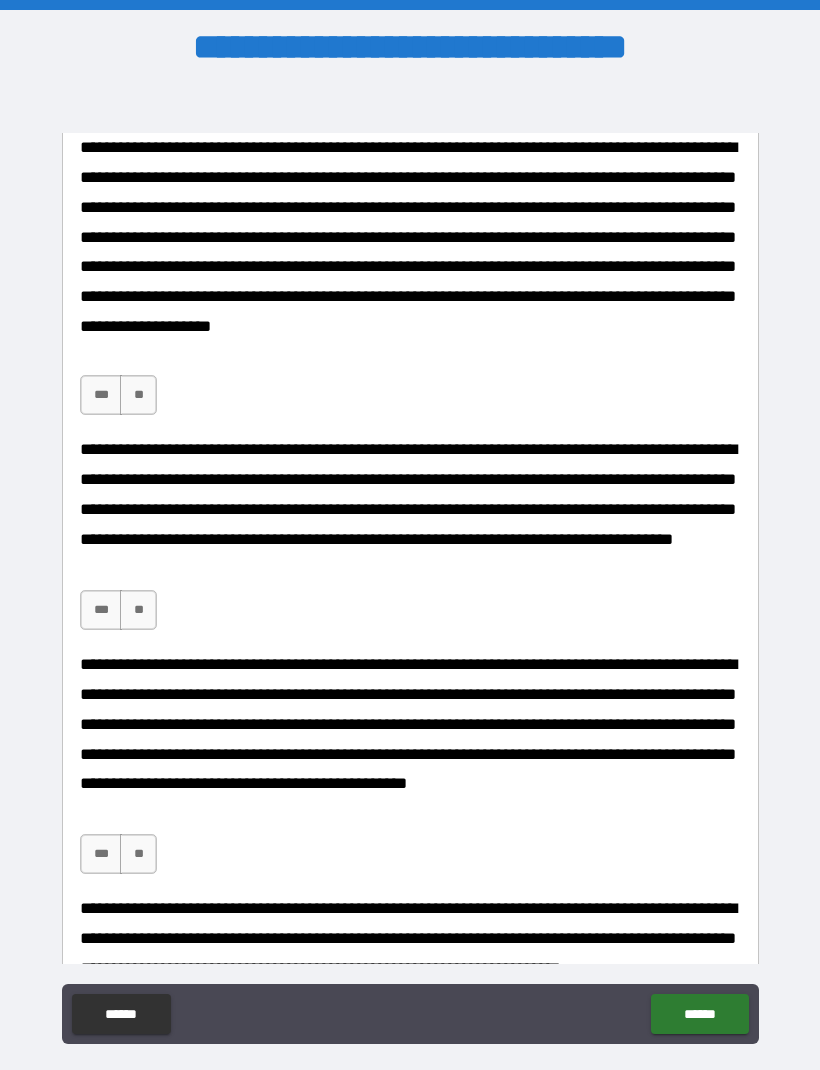 scroll, scrollTop: 1162, scrollLeft: 0, axis: vertical 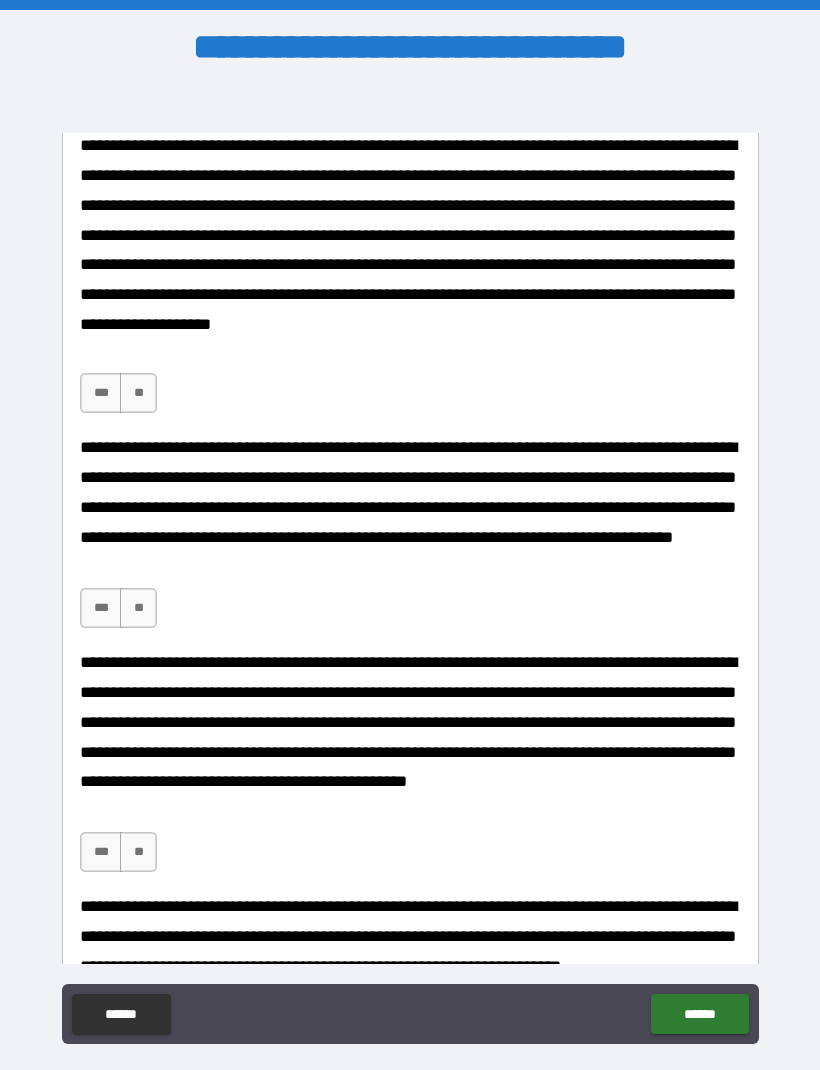 click on "**" at bounding box center [138, 393] 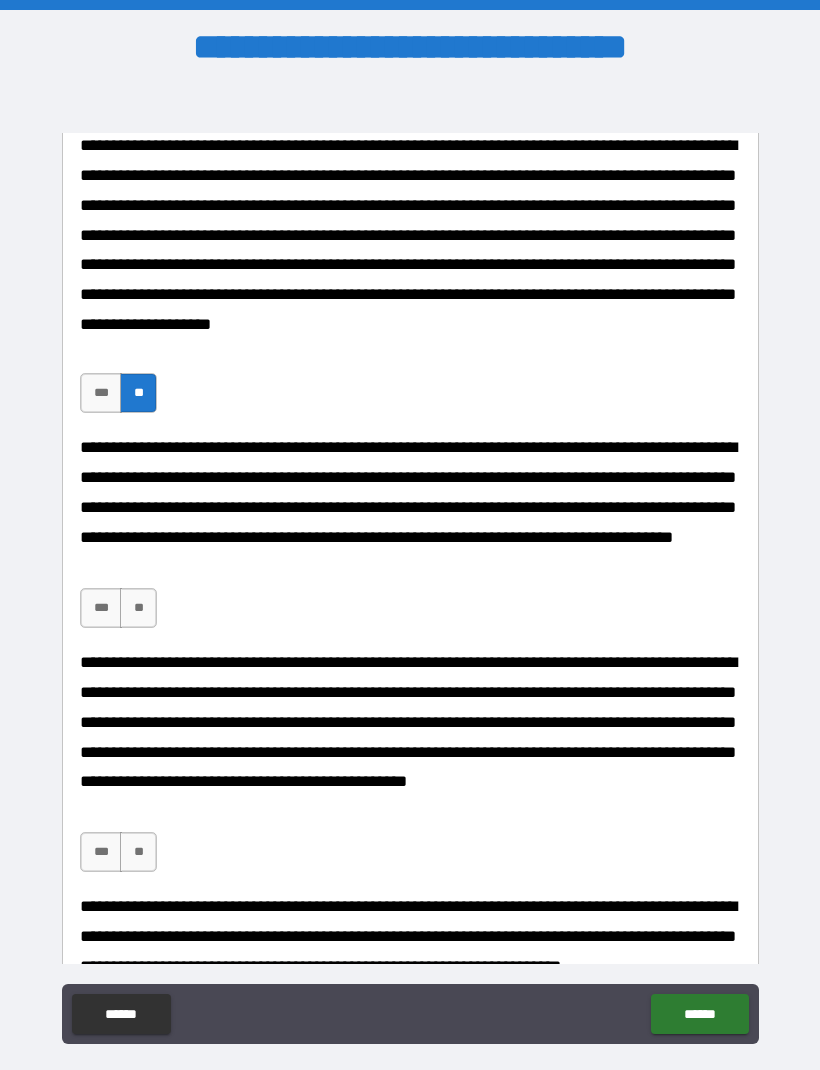 click on "**" at bounding box center (138, 608) 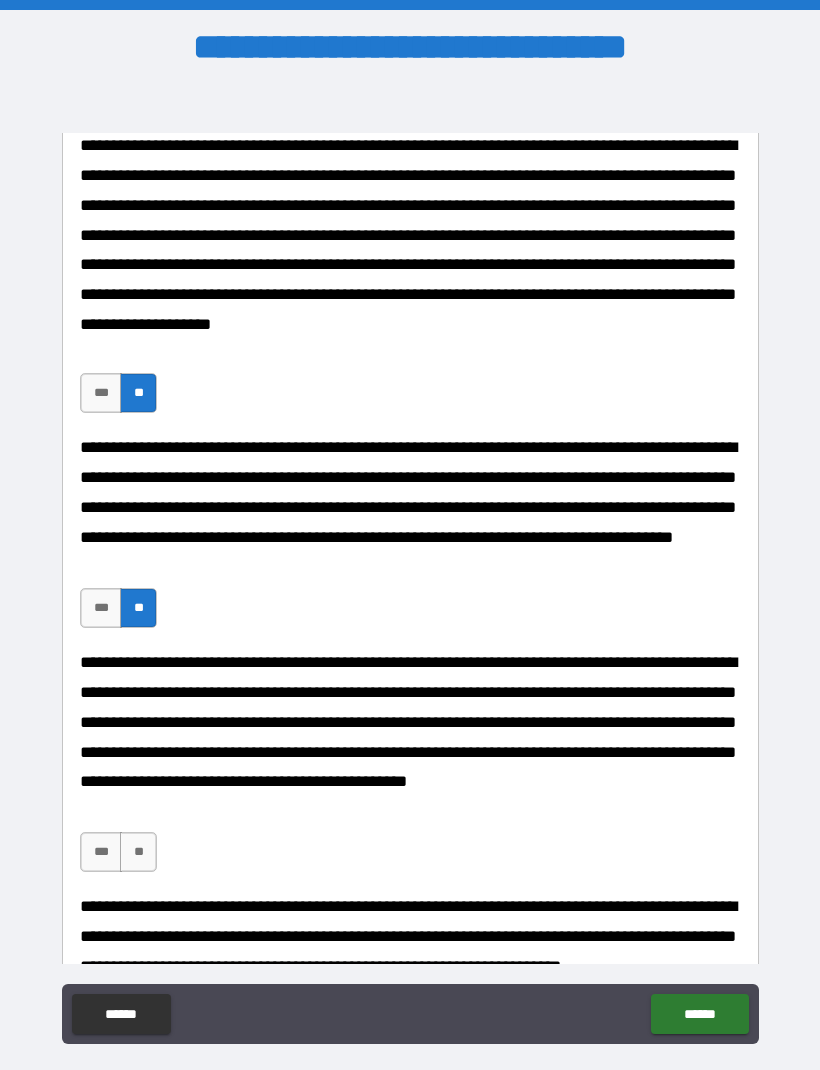 click on "**" at bounding box center [138, 852] 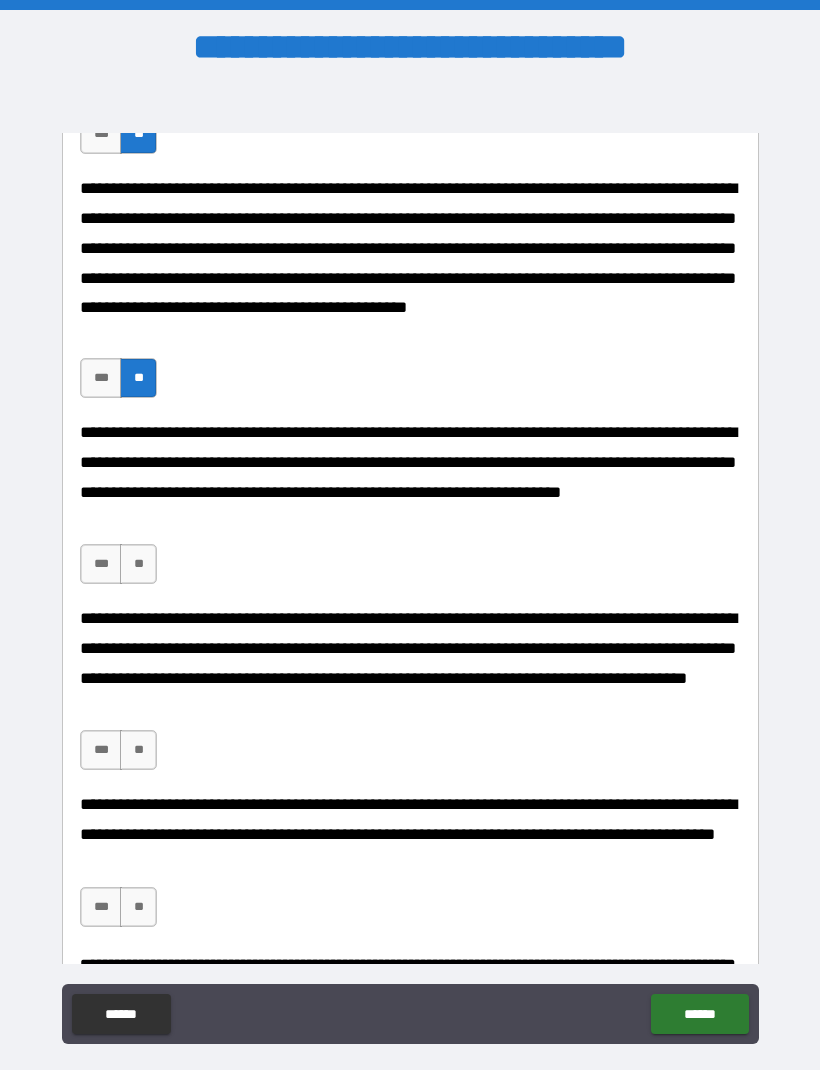 scroll, scrollTop: 1634, scrollLeft: 0, axis: vertical 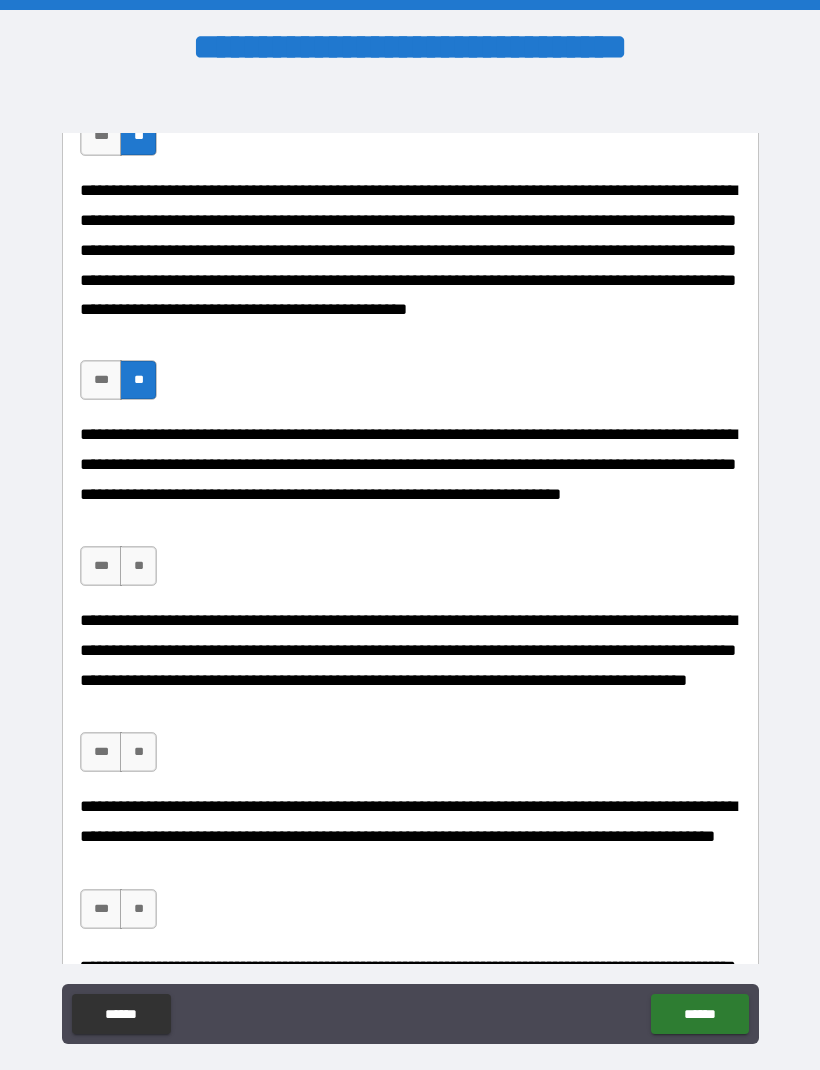 click on "**" at bounding box center [138, 566] 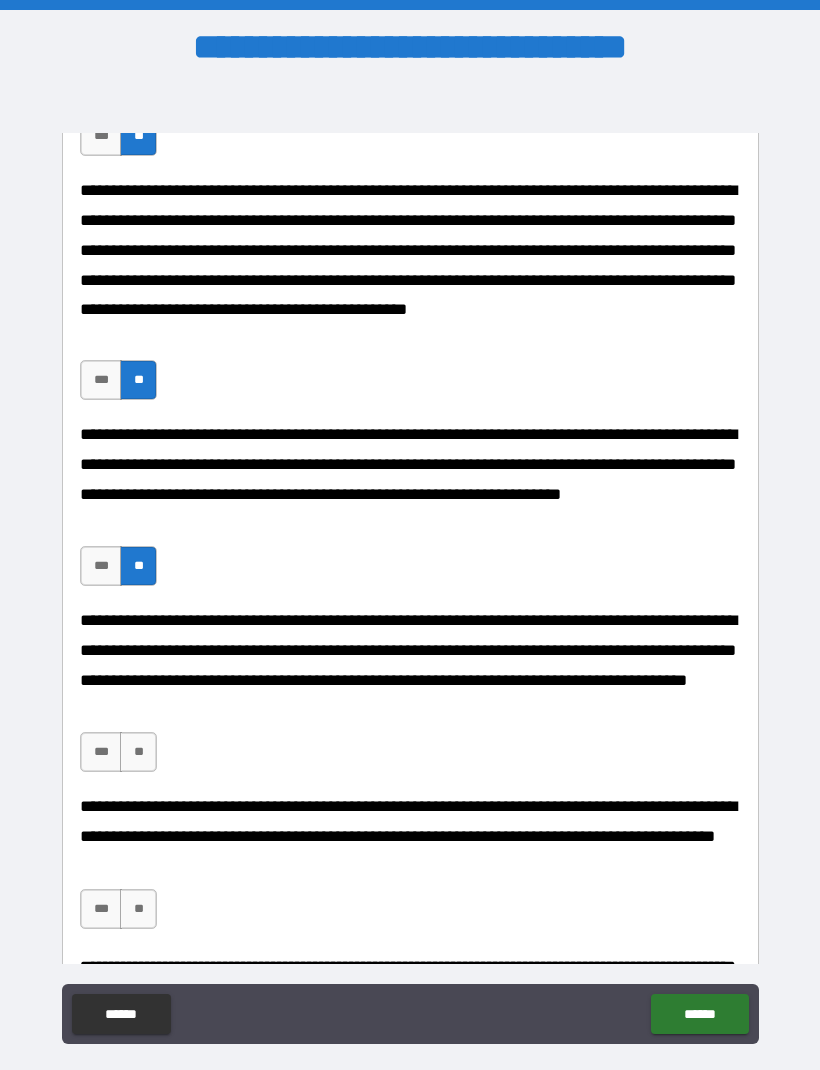 click on "**" at bounding box center [138, 752] 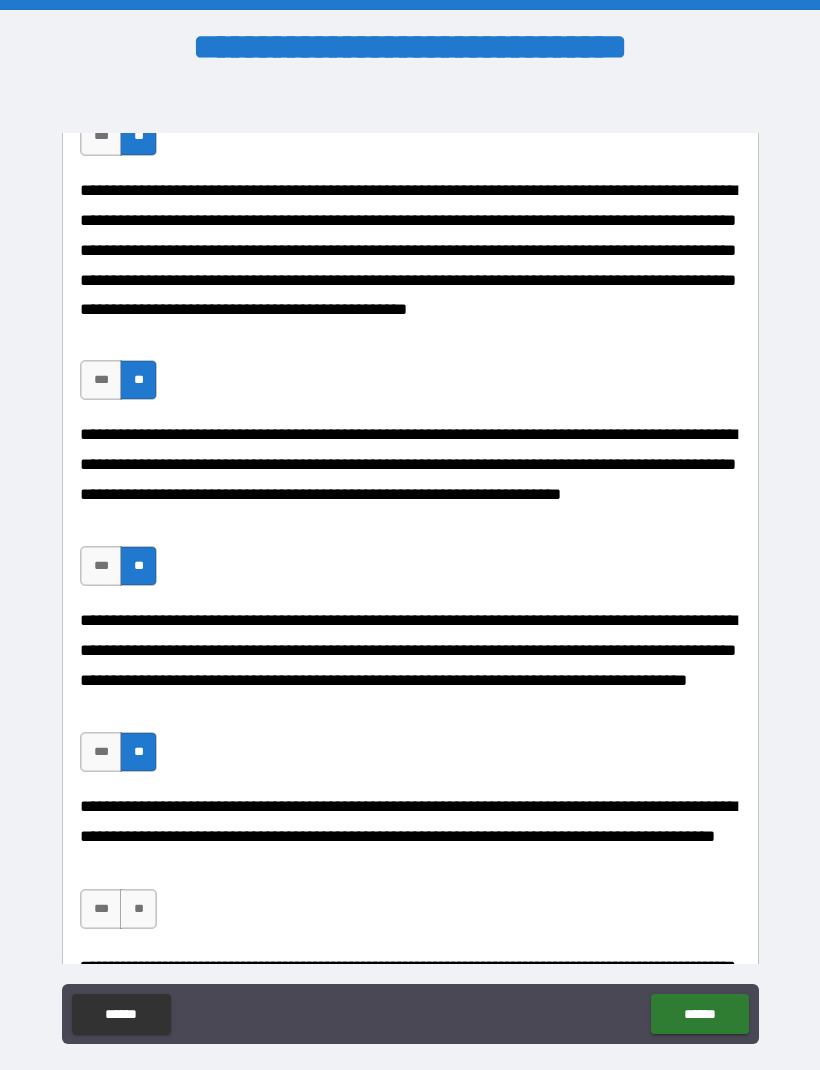 click on "**" at bounding box center [138, 909] 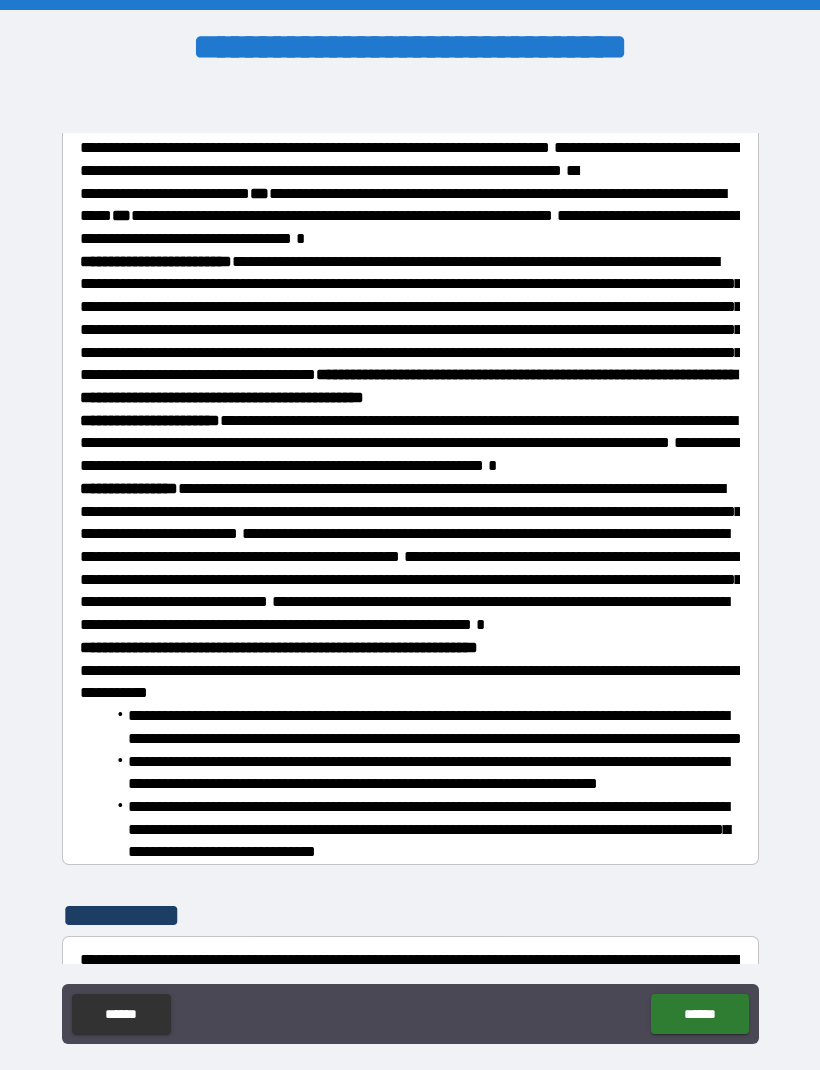 scroll, scrollTop: 3452, scrollLeft: 0, axis: vertical 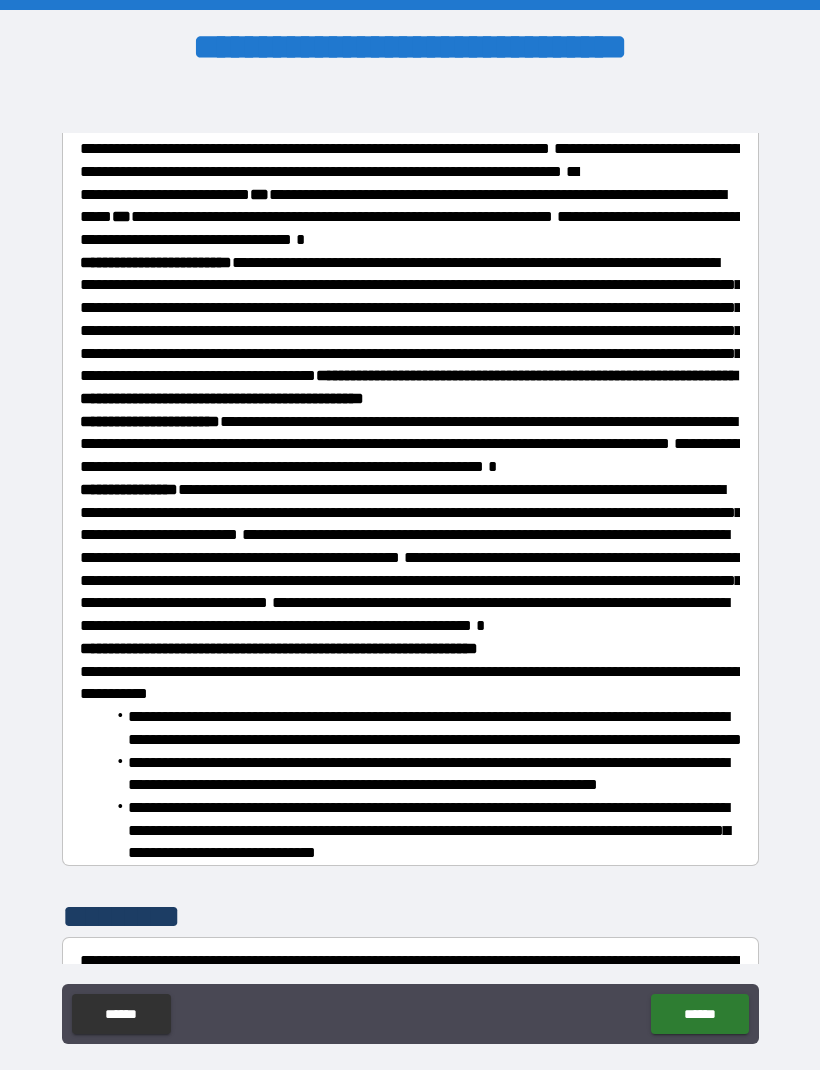 click on "**********" at bounding box center [410, 568] 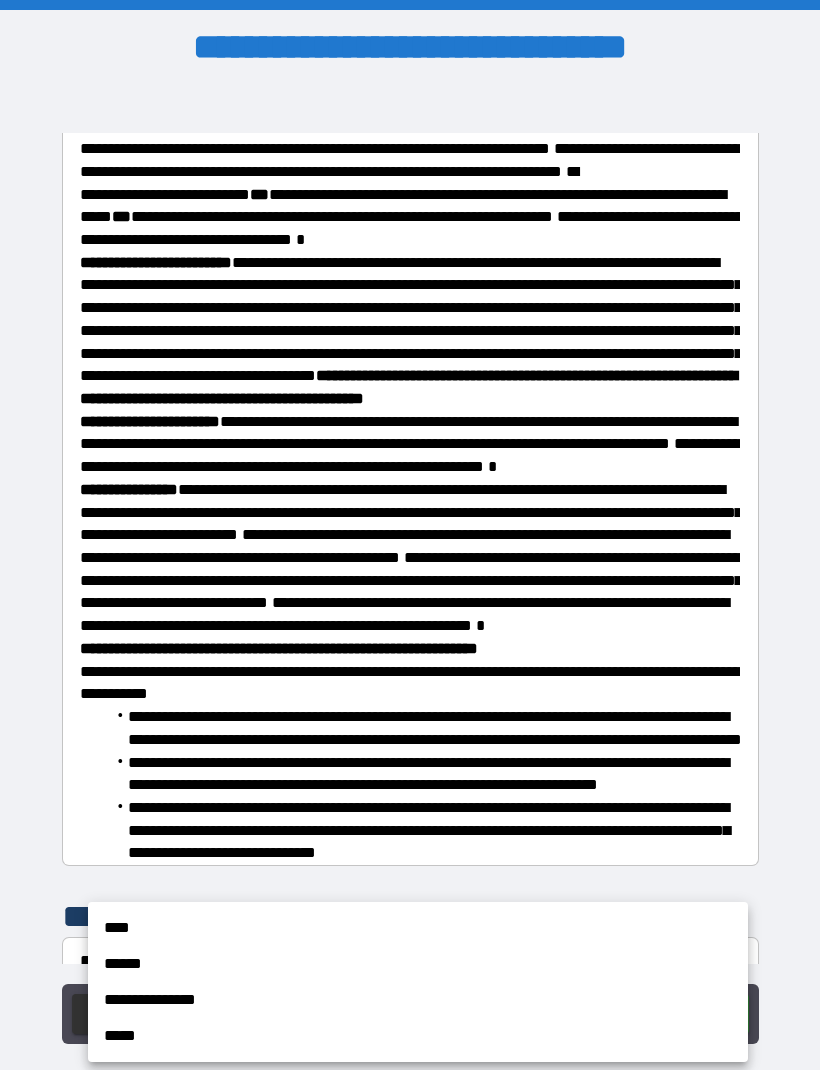 click on "****" at bounding box center (418, 928) 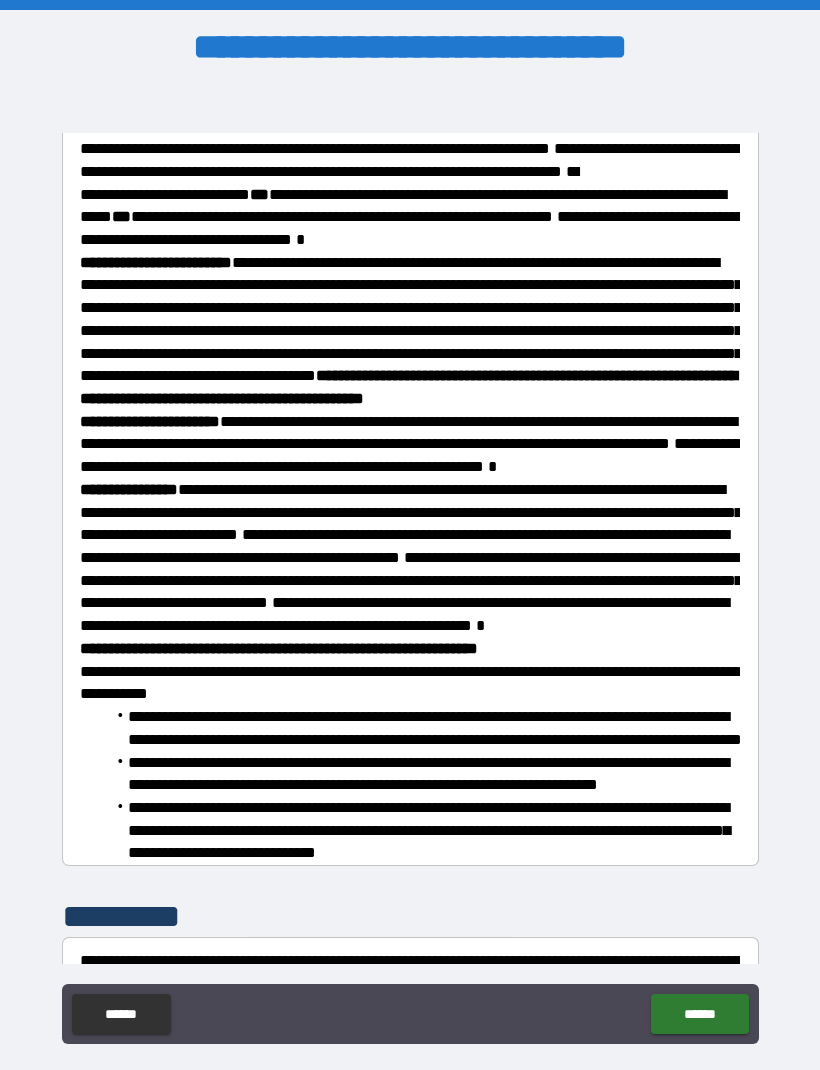 click on "*********" at bounding box center [410, 1078] 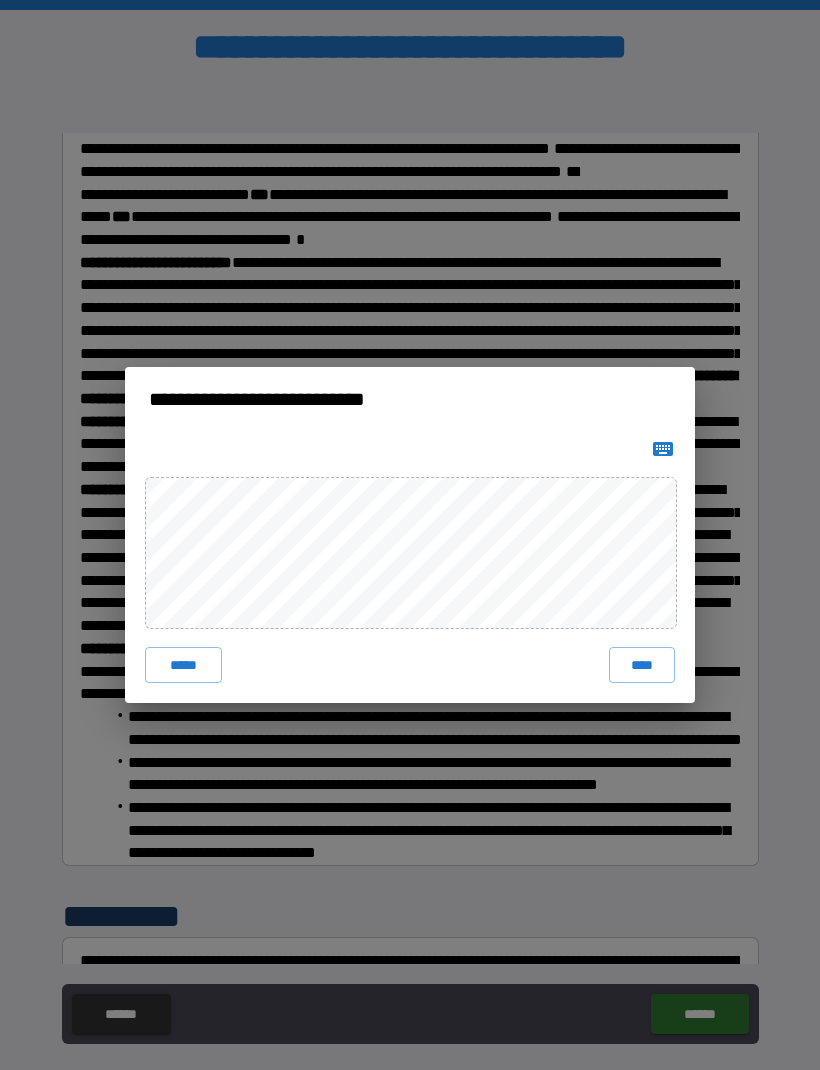 click on "****" at bounding box center [642, 665] 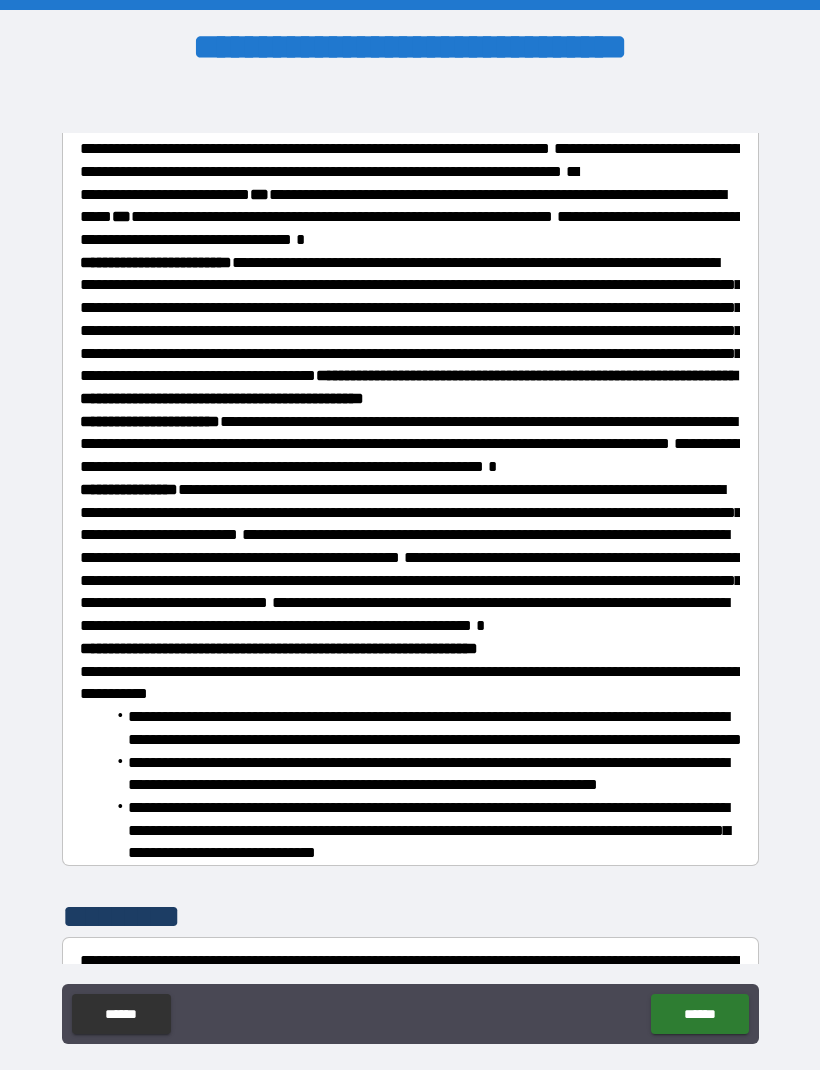scroll, scrollTop: 3442, scrollLeft: 0, axis: vertical 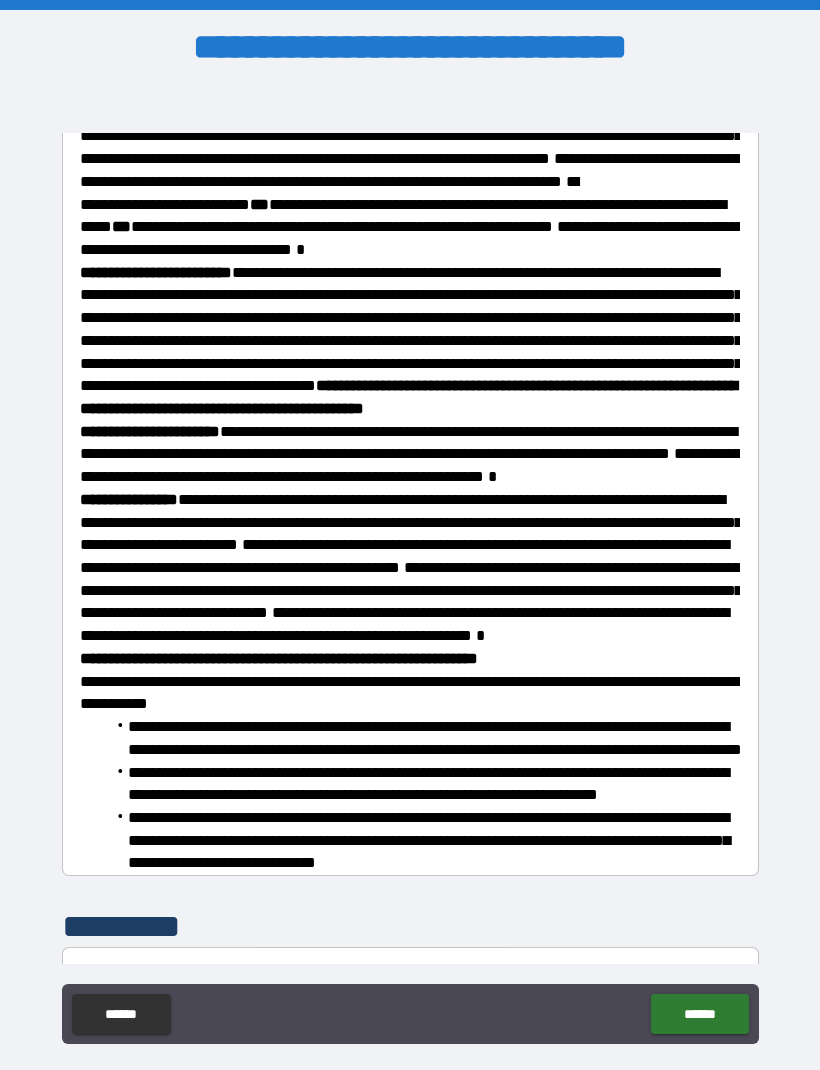 click on "******" at bounding box center (699, 1014) 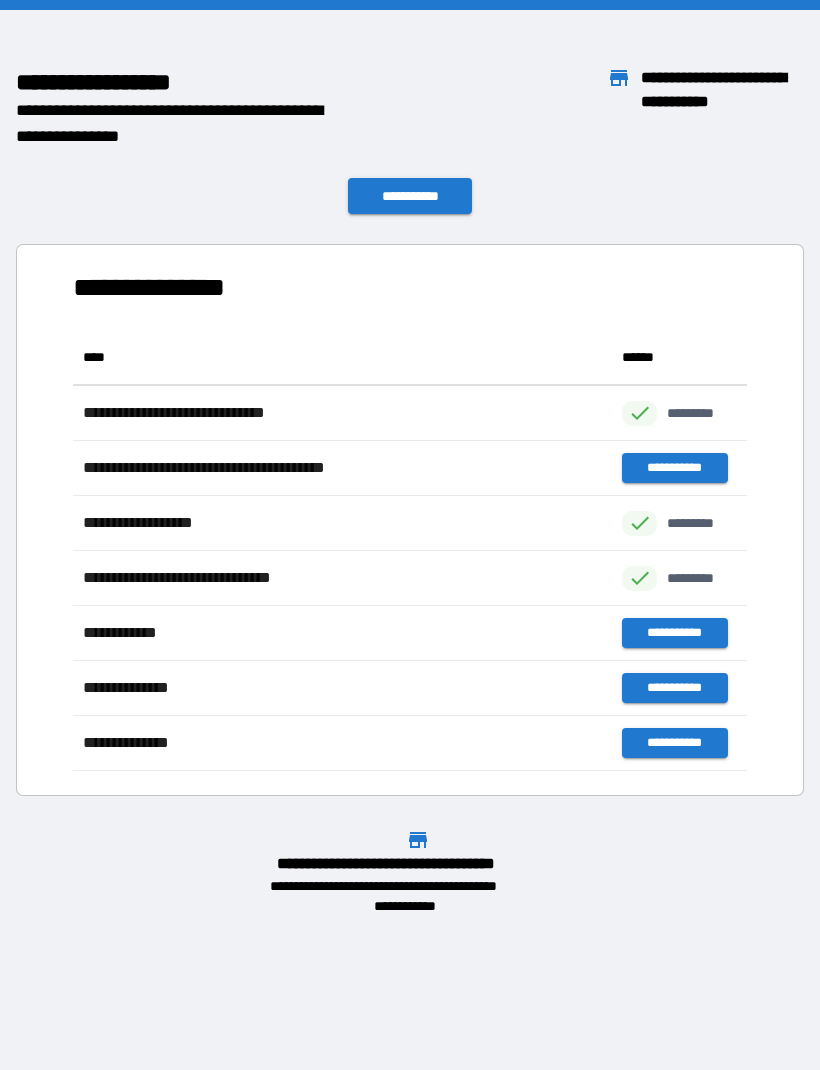scroll, scrollTop: 1, scrollLeft: 1, axis: both 